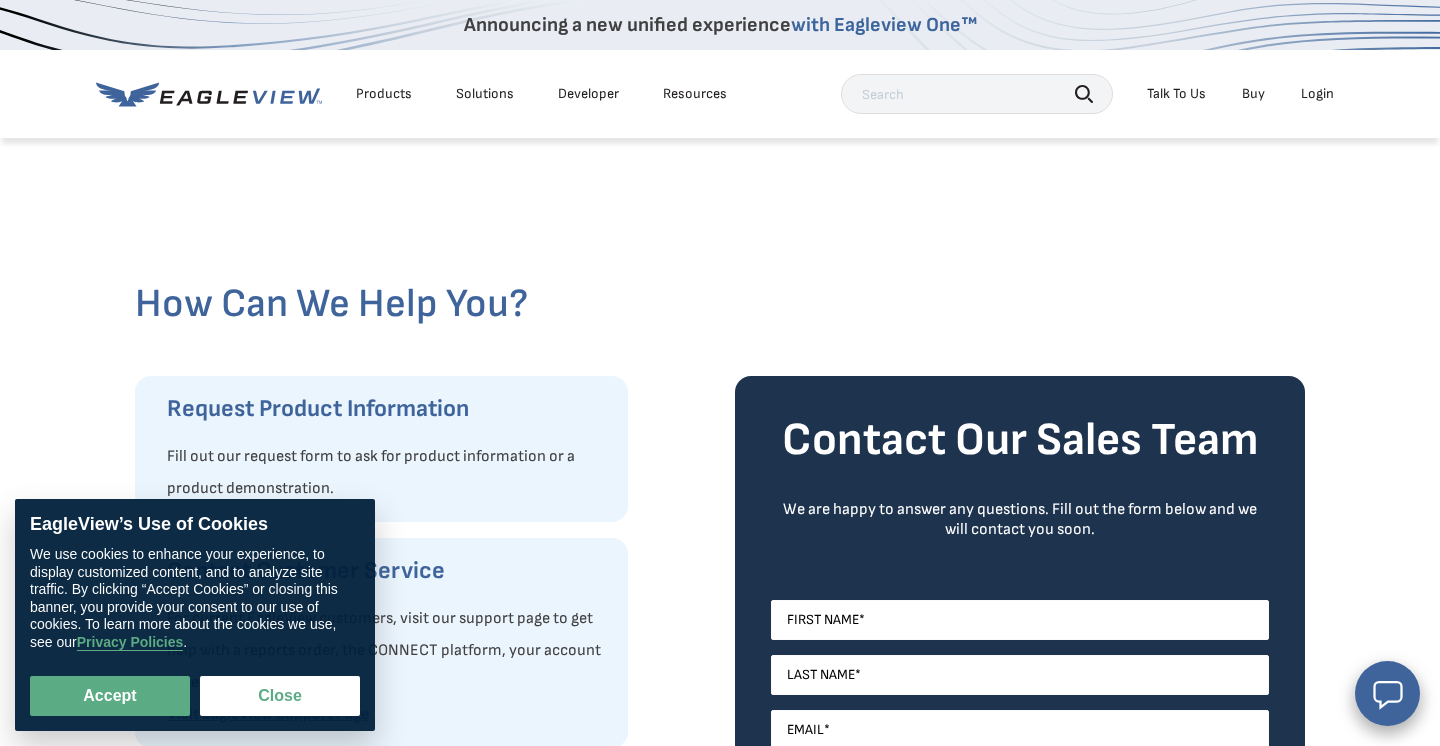 scroll, scrollTop: 0, scrollLeft: 0, axis: both 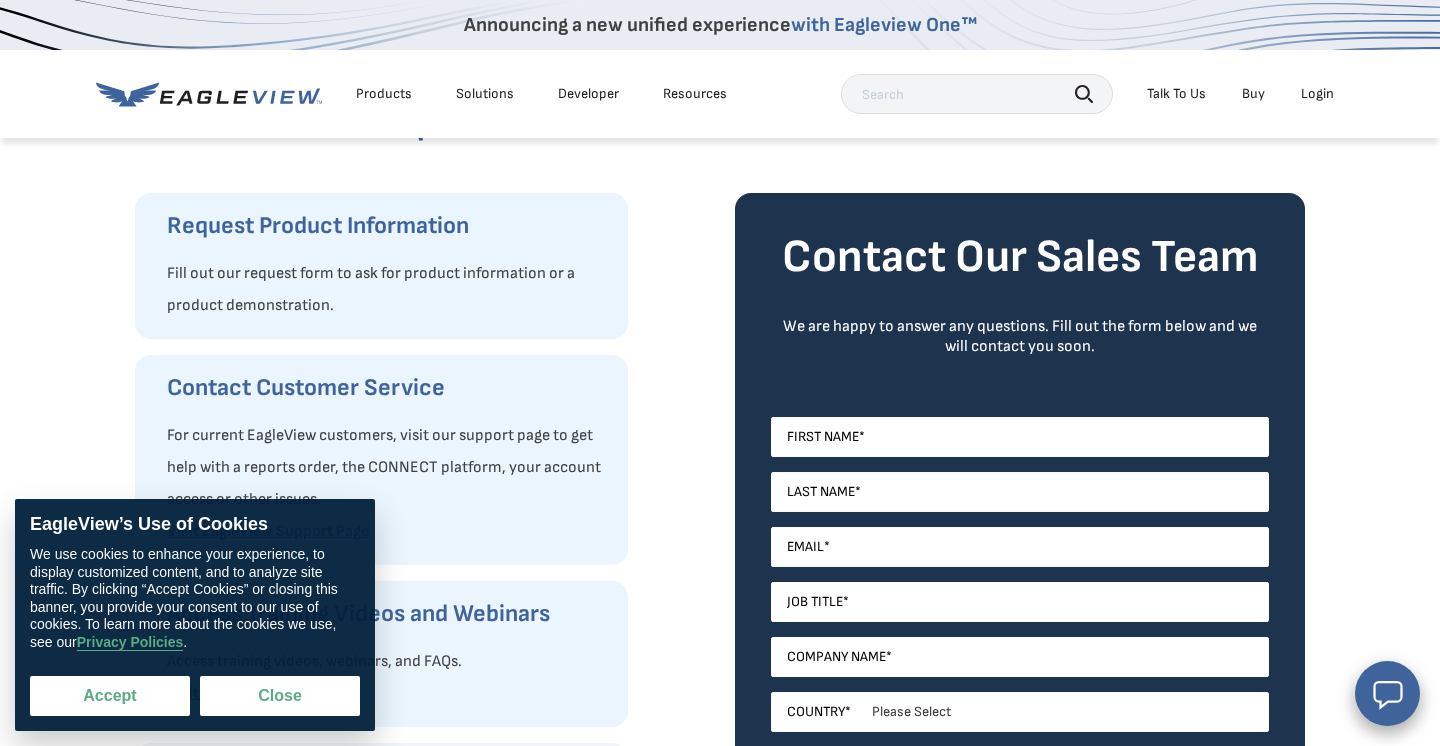 click on "Accept" at bounding box center [110, 696] 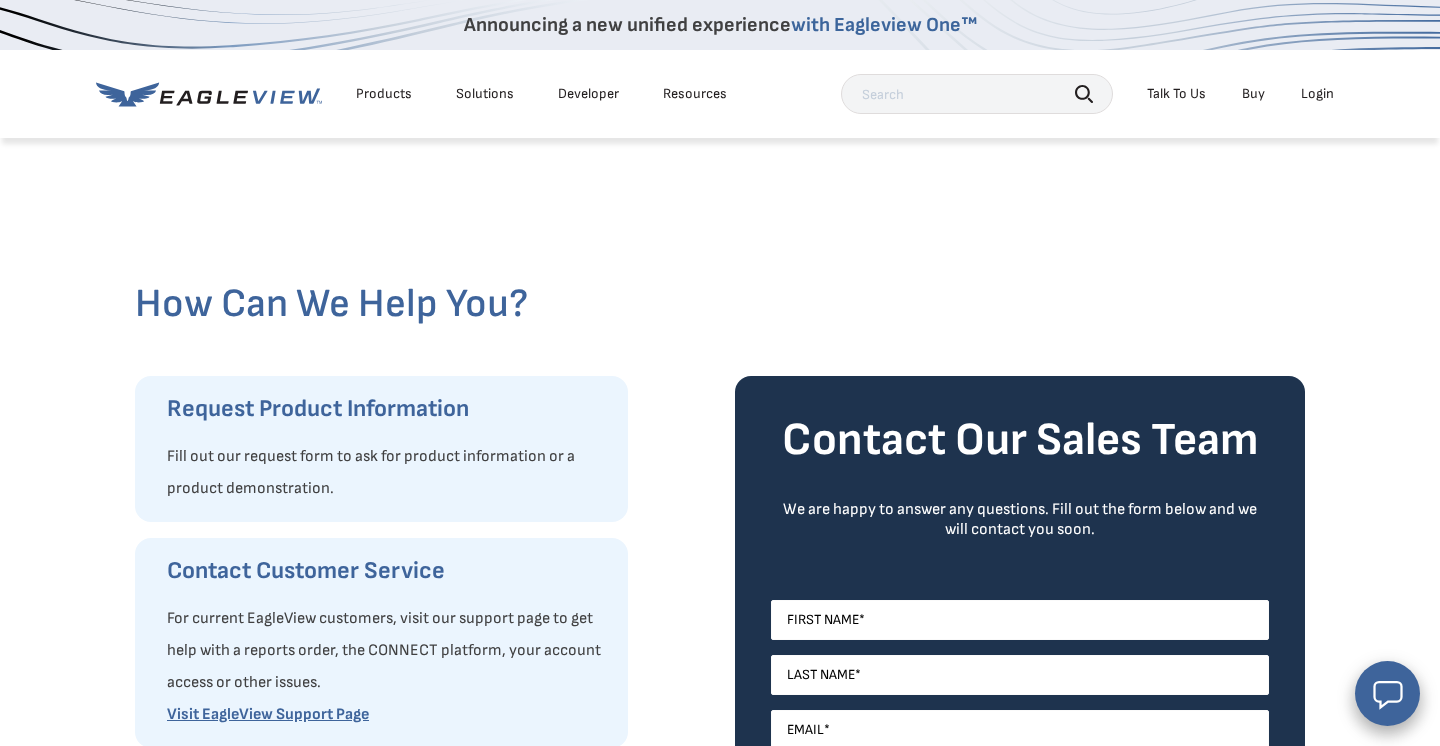 scroll, scrollTop: 0, scrollLeft: 0, axis: both 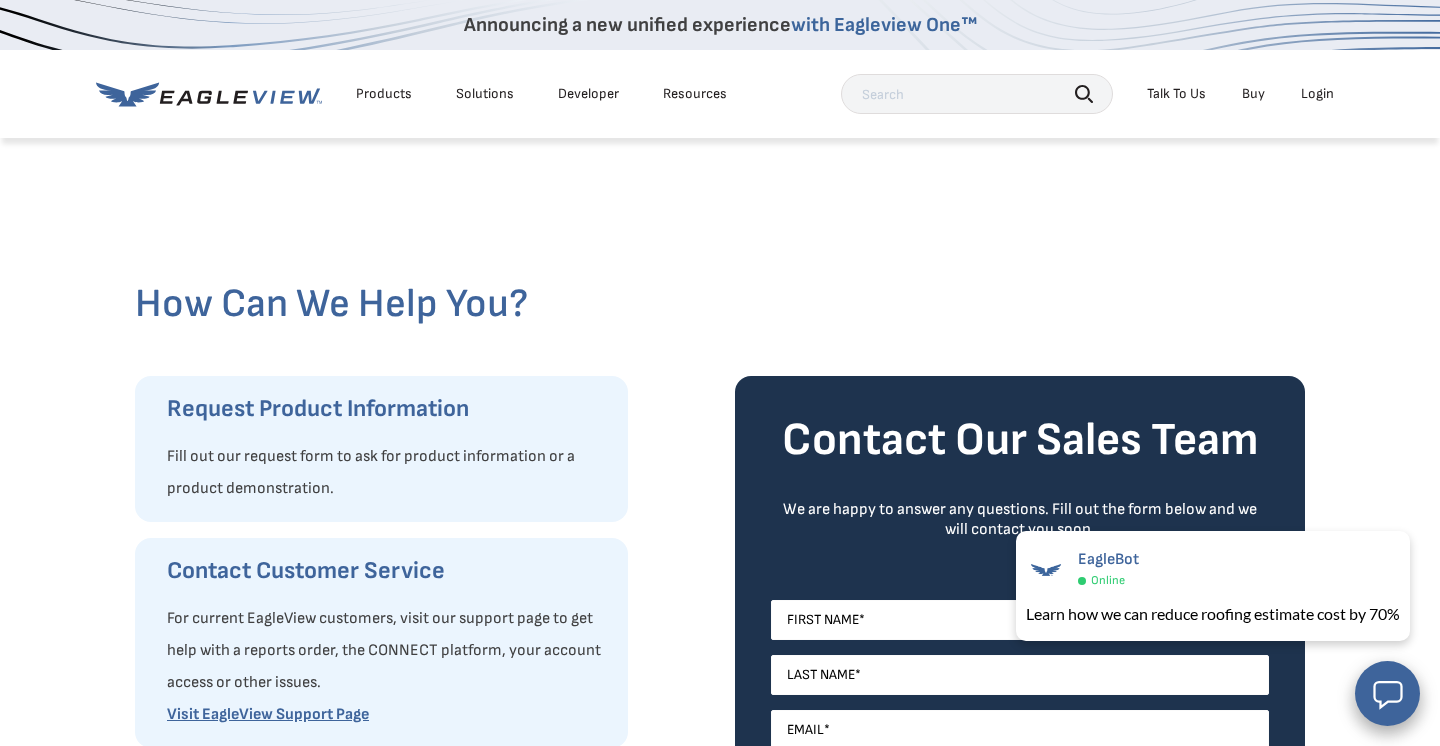 click on "Login" at bounding box center [1317, 94] 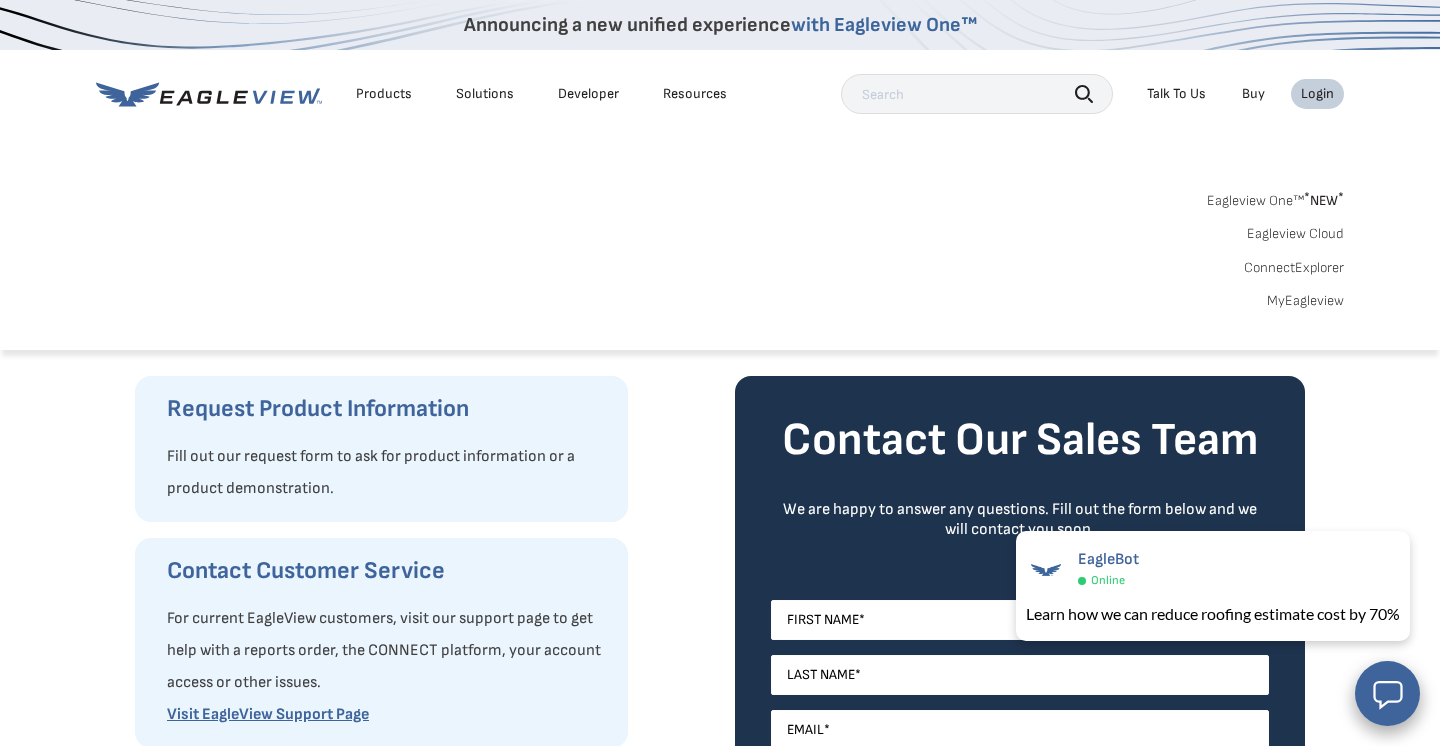 click on "MyEagleview" at bounding box center (1305, 301) 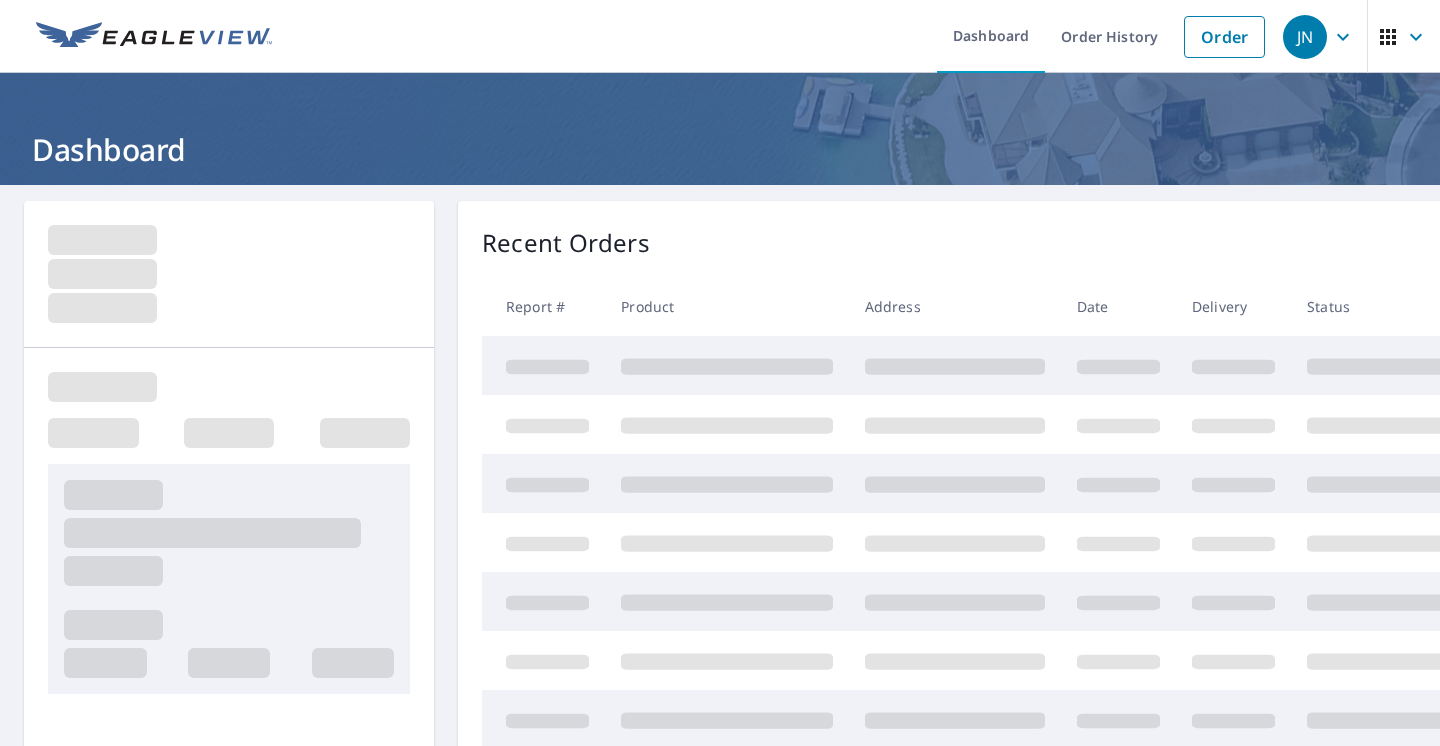 scroll, scrollTop: 0, scrollLeft: 0, axis: both 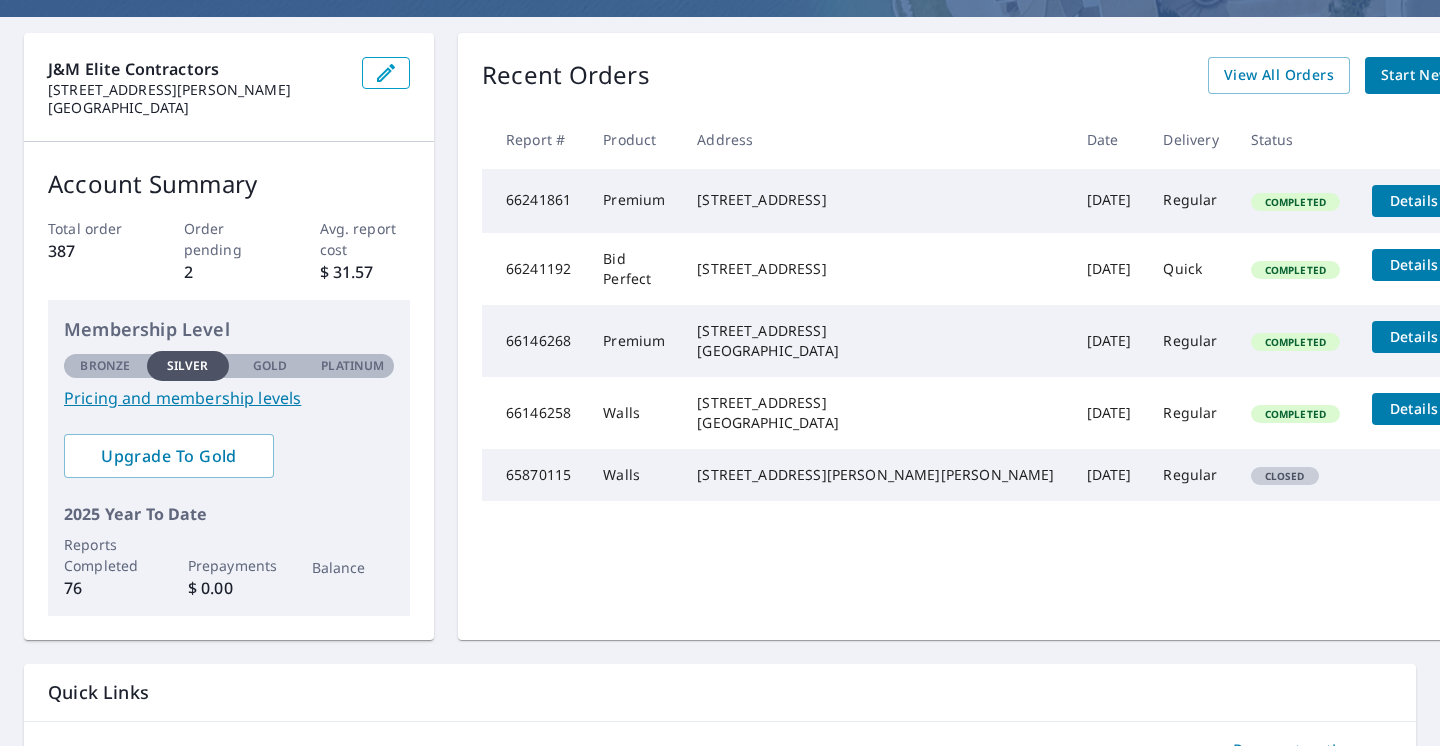 click on "Pricing and membership levels" at bounding box center (229, 398) 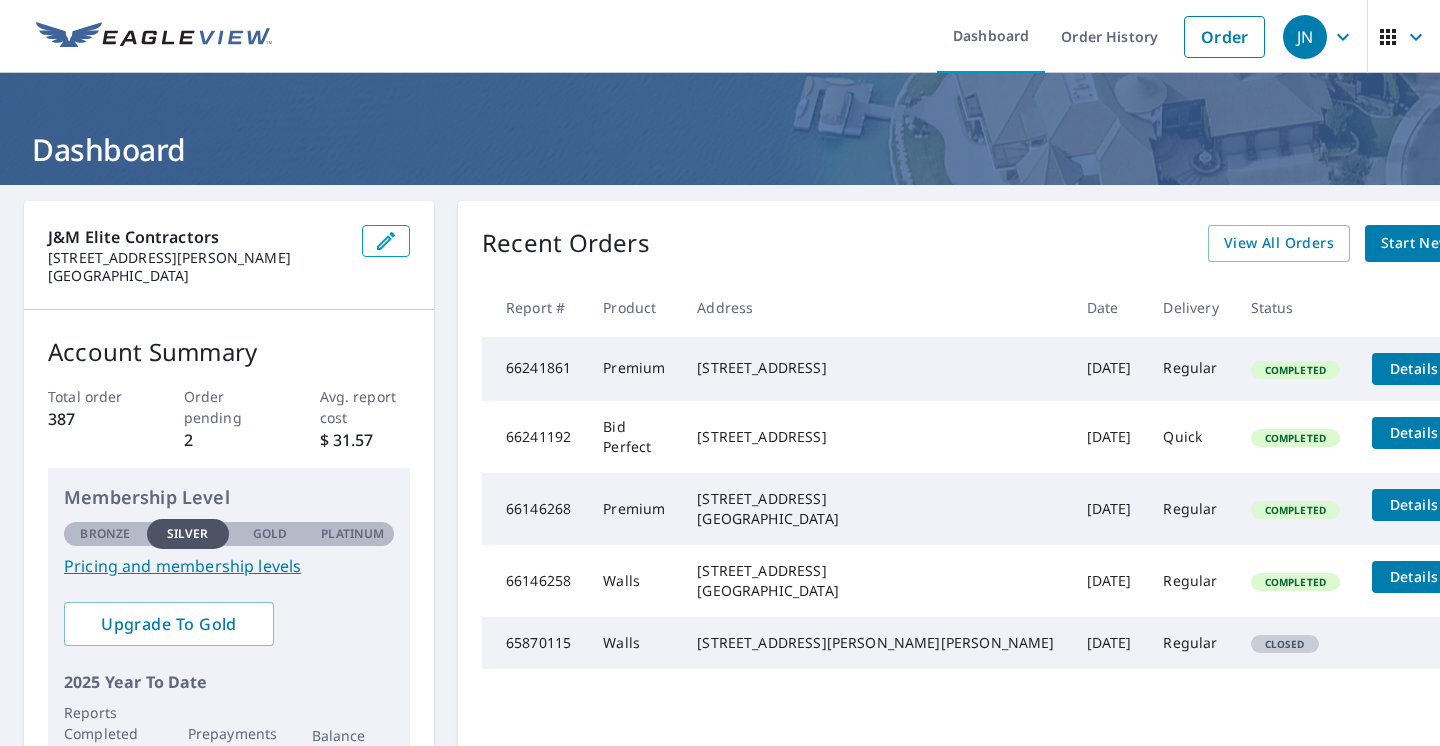 scroll, scrollTop: 0, scrollLeft: 0, axis: both 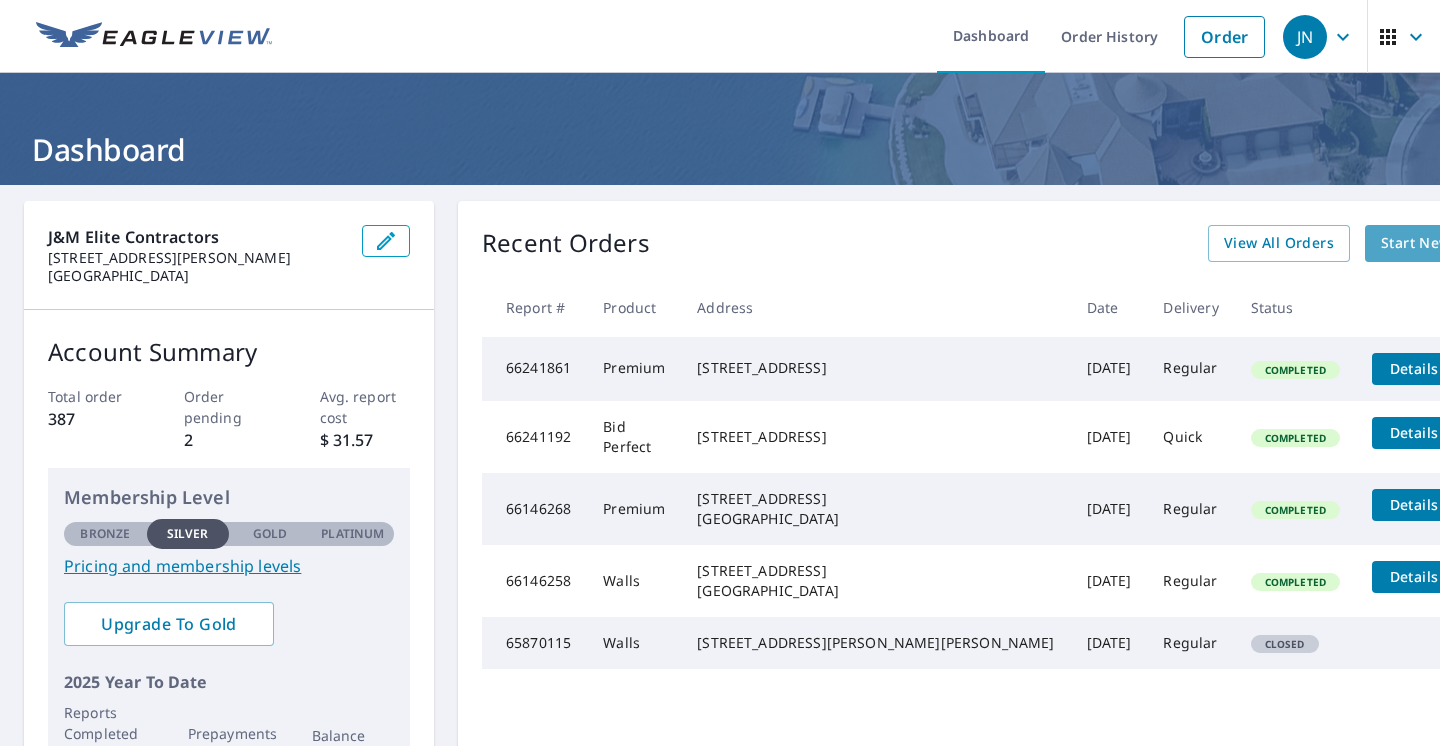 click on "Start New Order" at bounding box center [1439, 243] 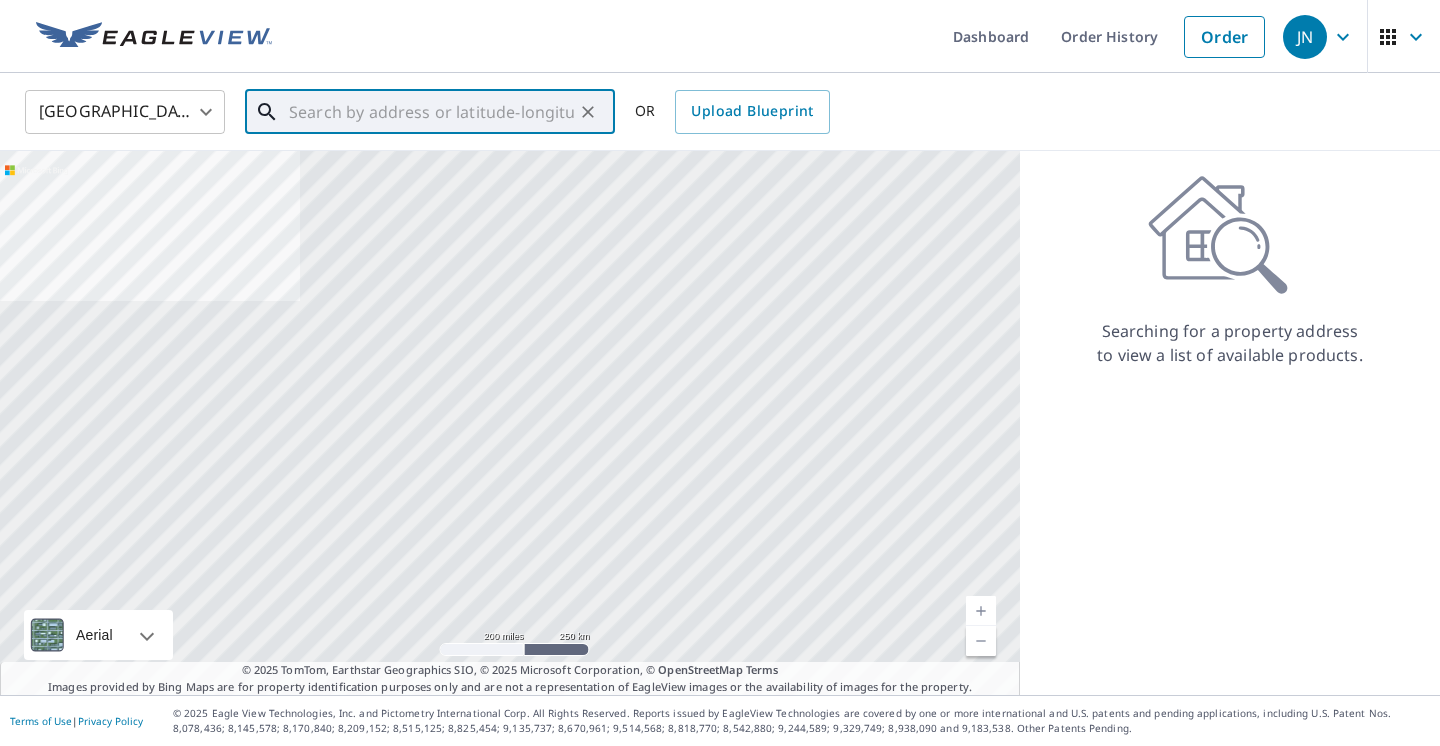 click at bounding box center [431, 112] 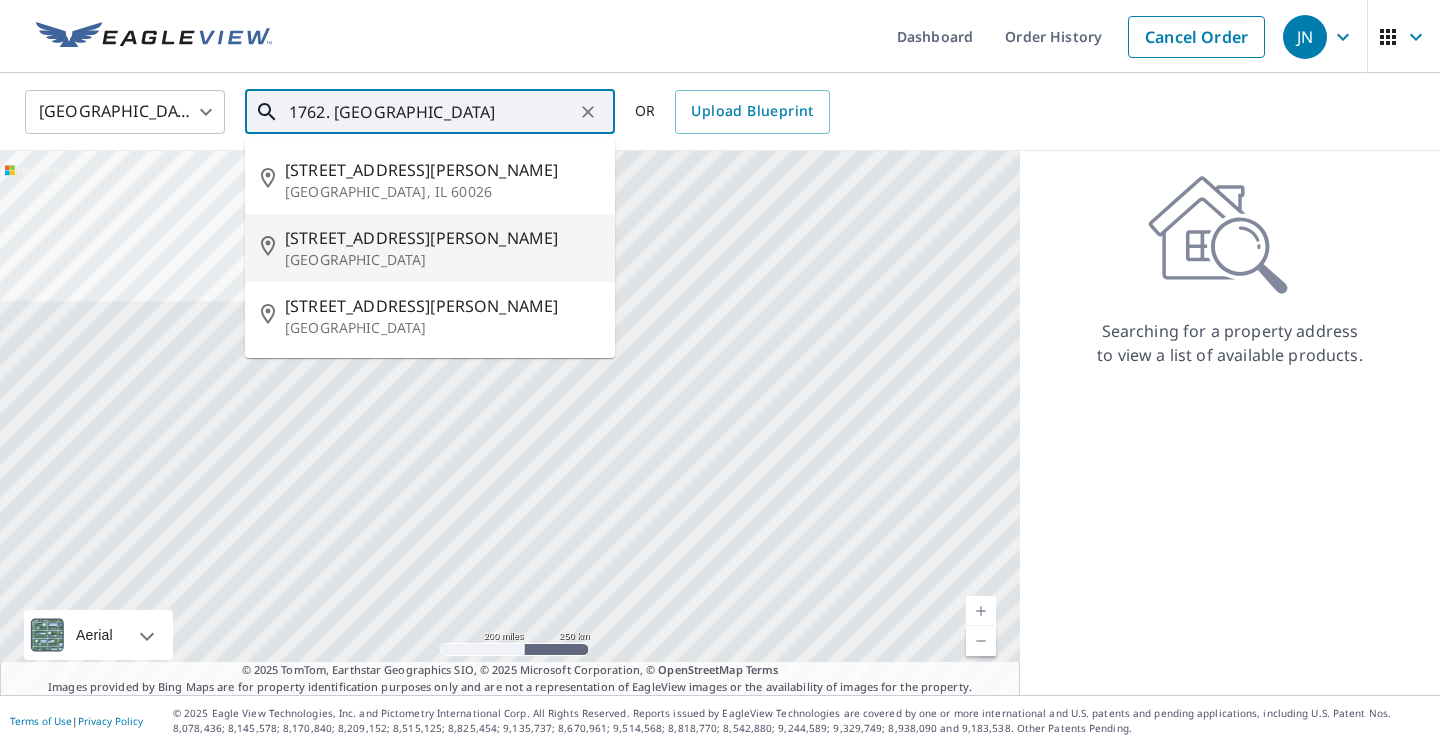 click on "[GEOGRAPHIC_DATA]" at bounding box center (442, 260) 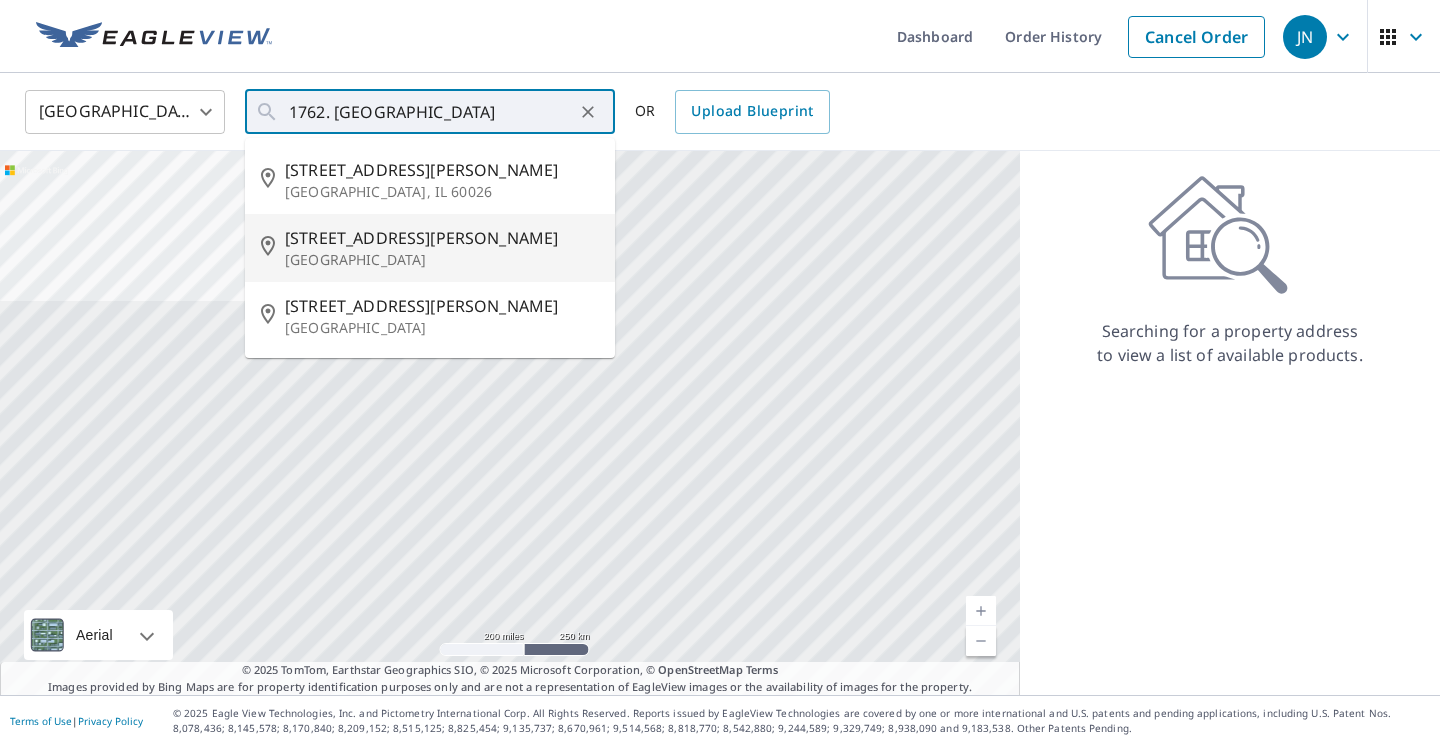 type on "[STREET_ADDRESS][PERSON_NAME]" 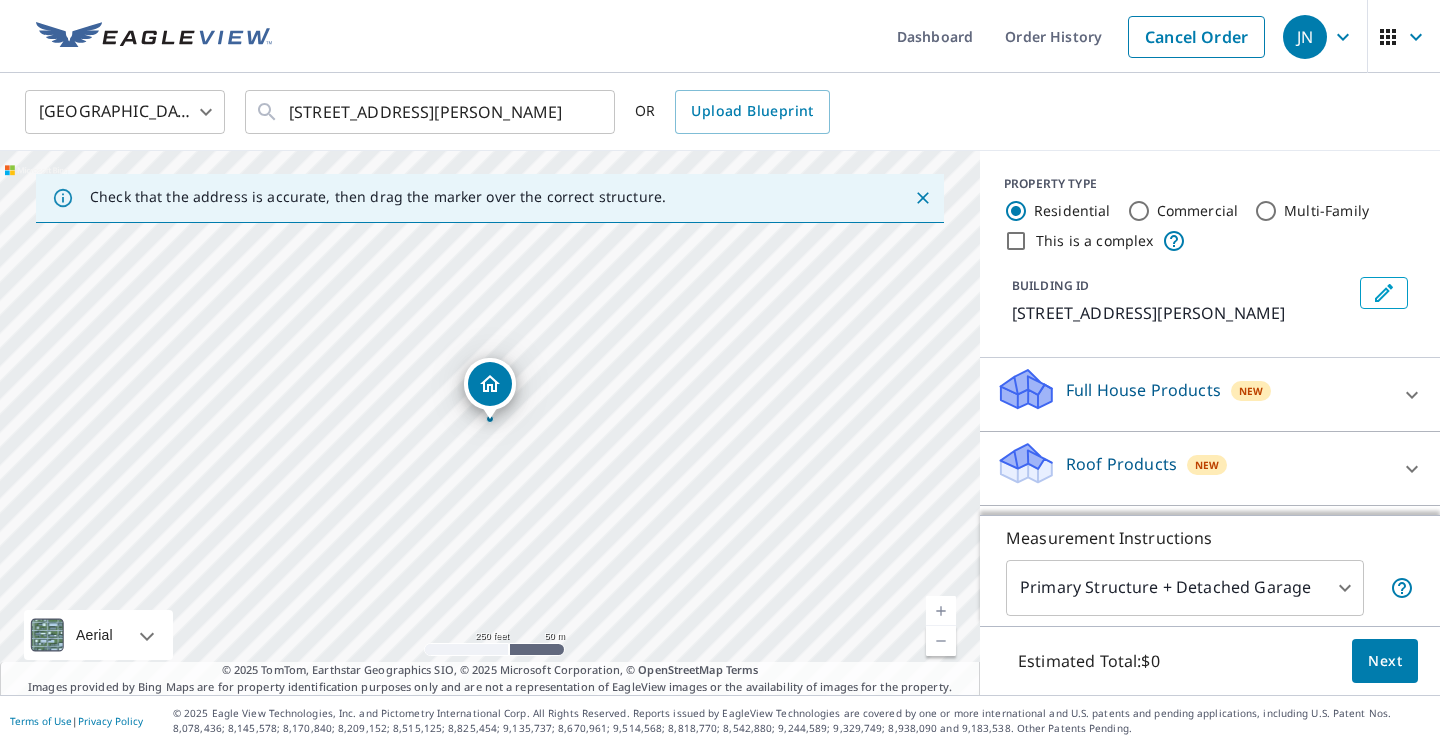 scroll, scrollTop: 0, scrollLeft: 0, axis: both 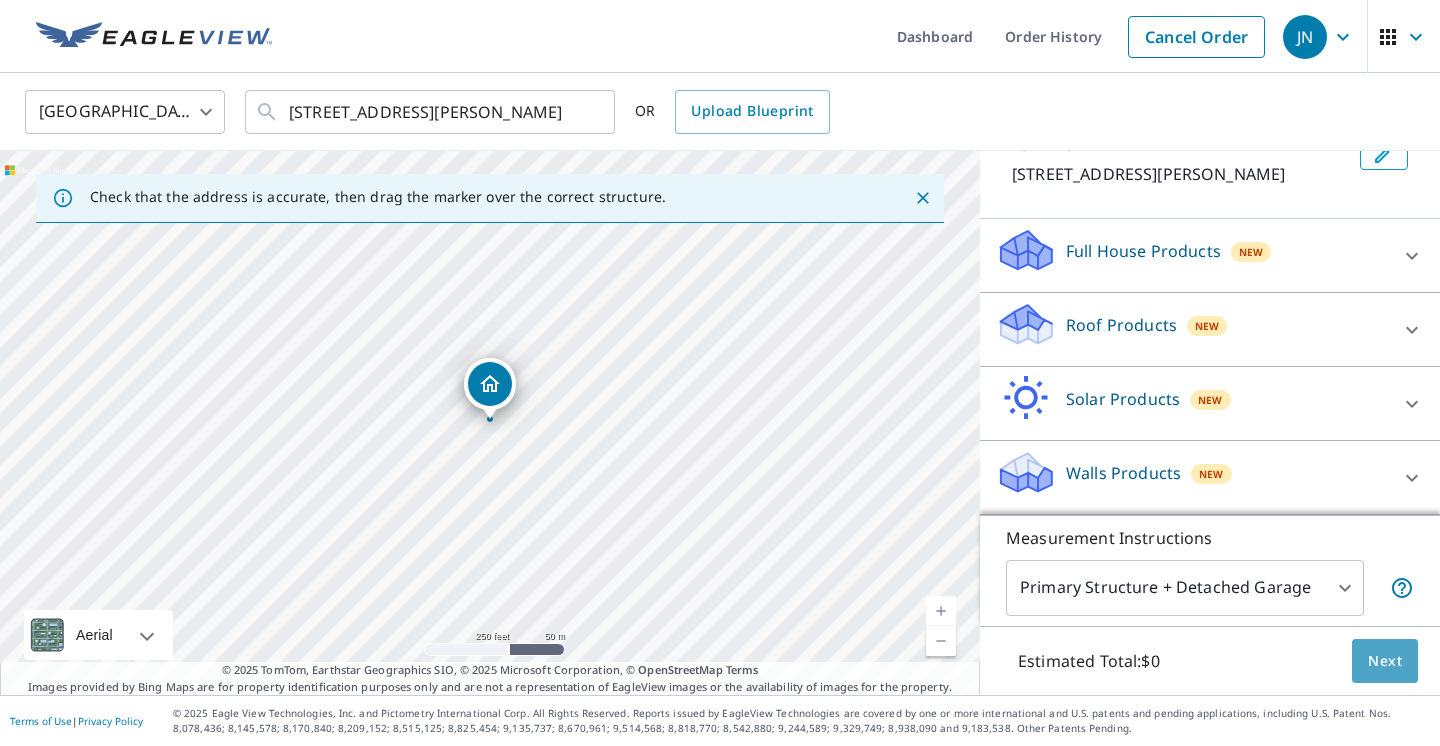 click on "Next" at bounding box center (1385, 661) 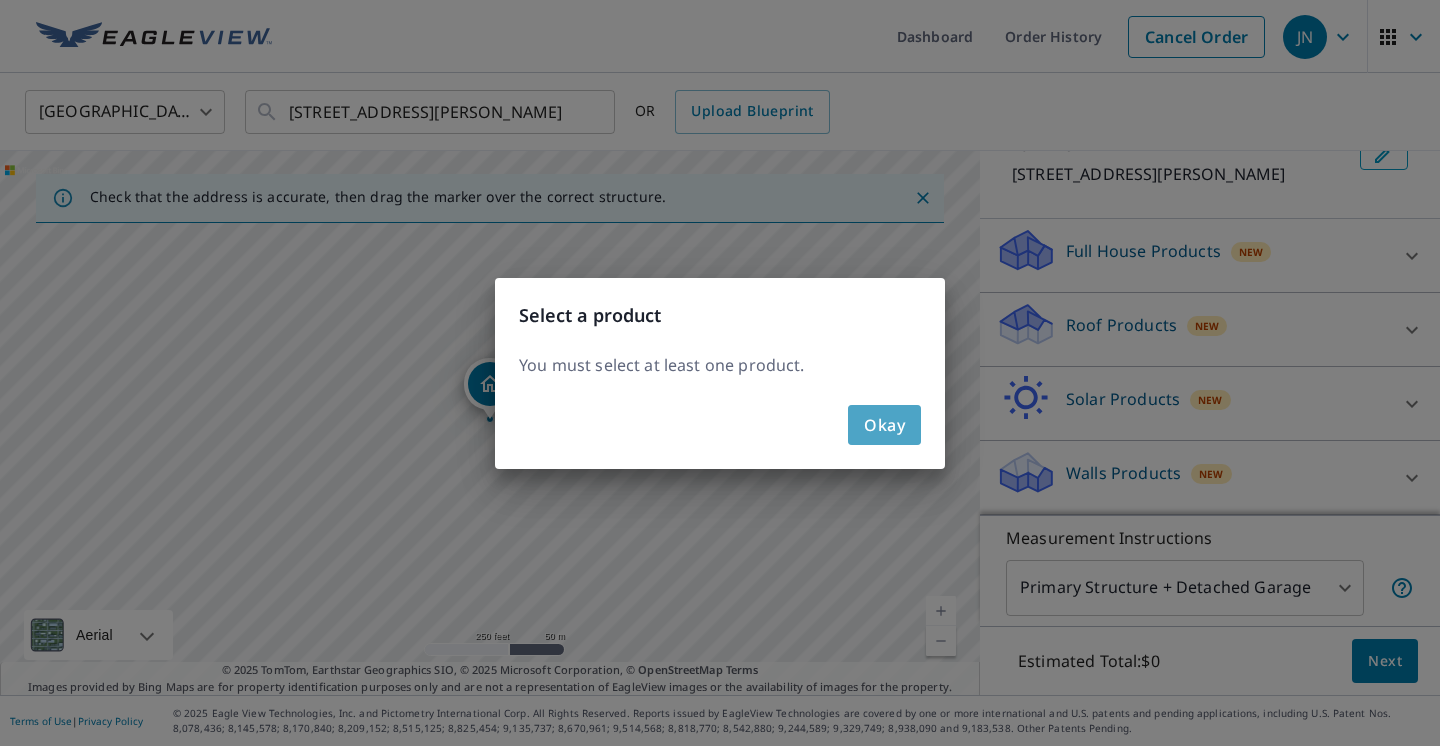 click on "Okay" at bounding box center [884, 425] 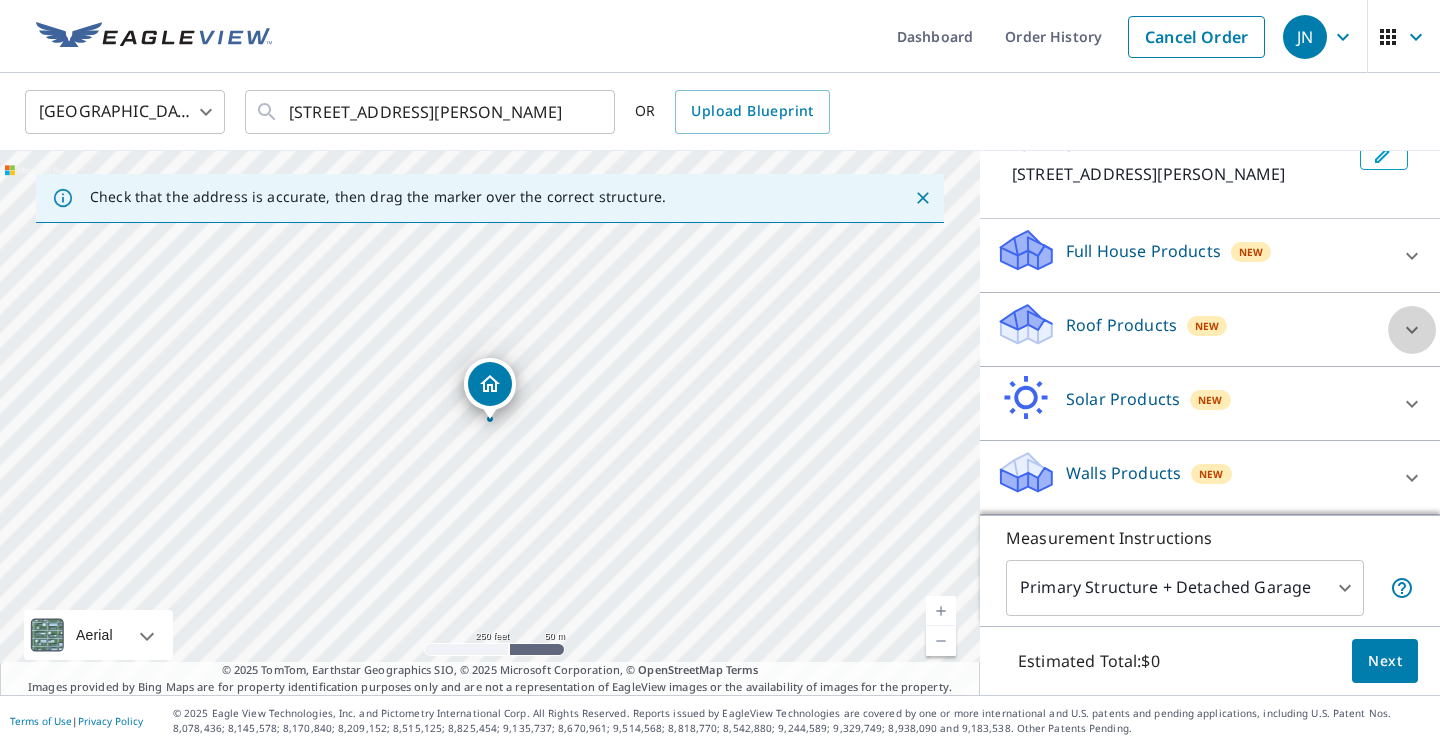 click 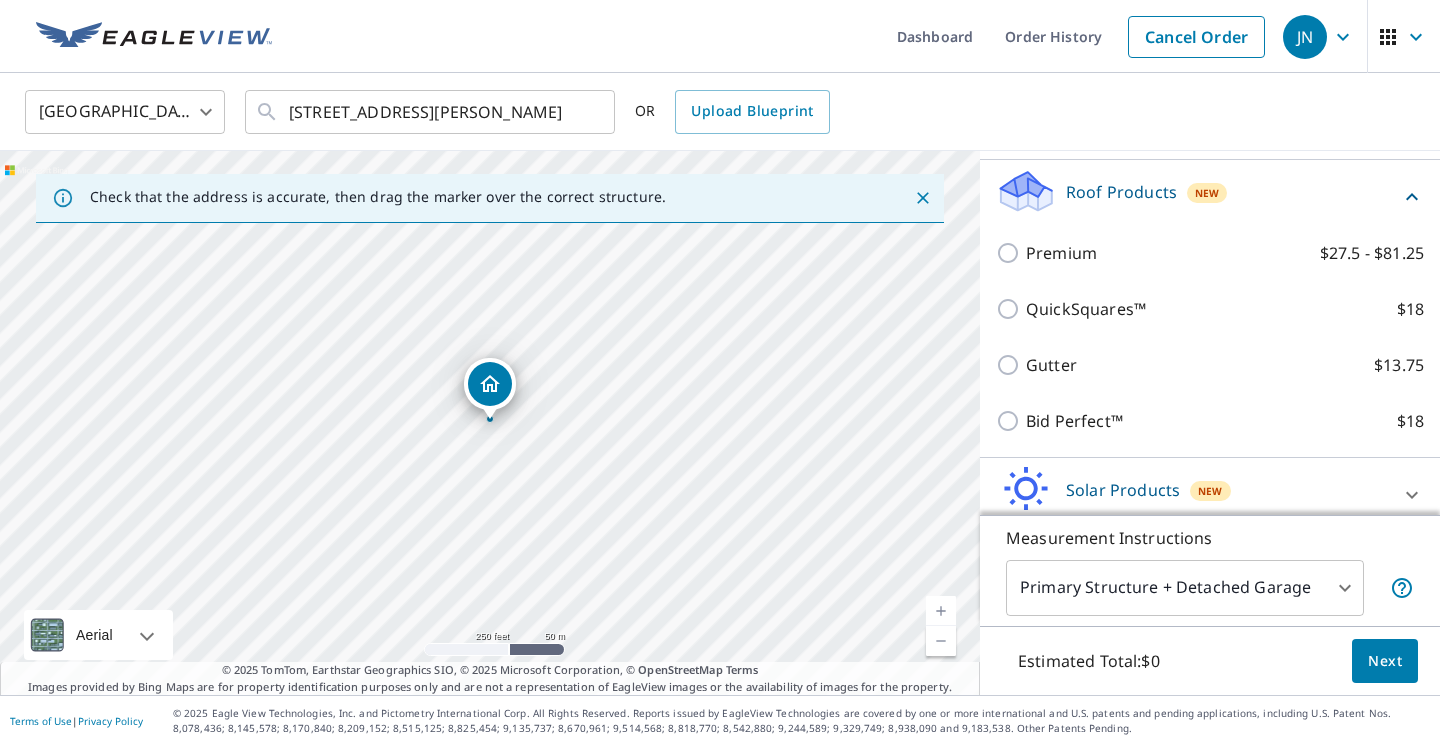 scroll, scrollTop: 290, scrollLeft: 0, axis: vertical 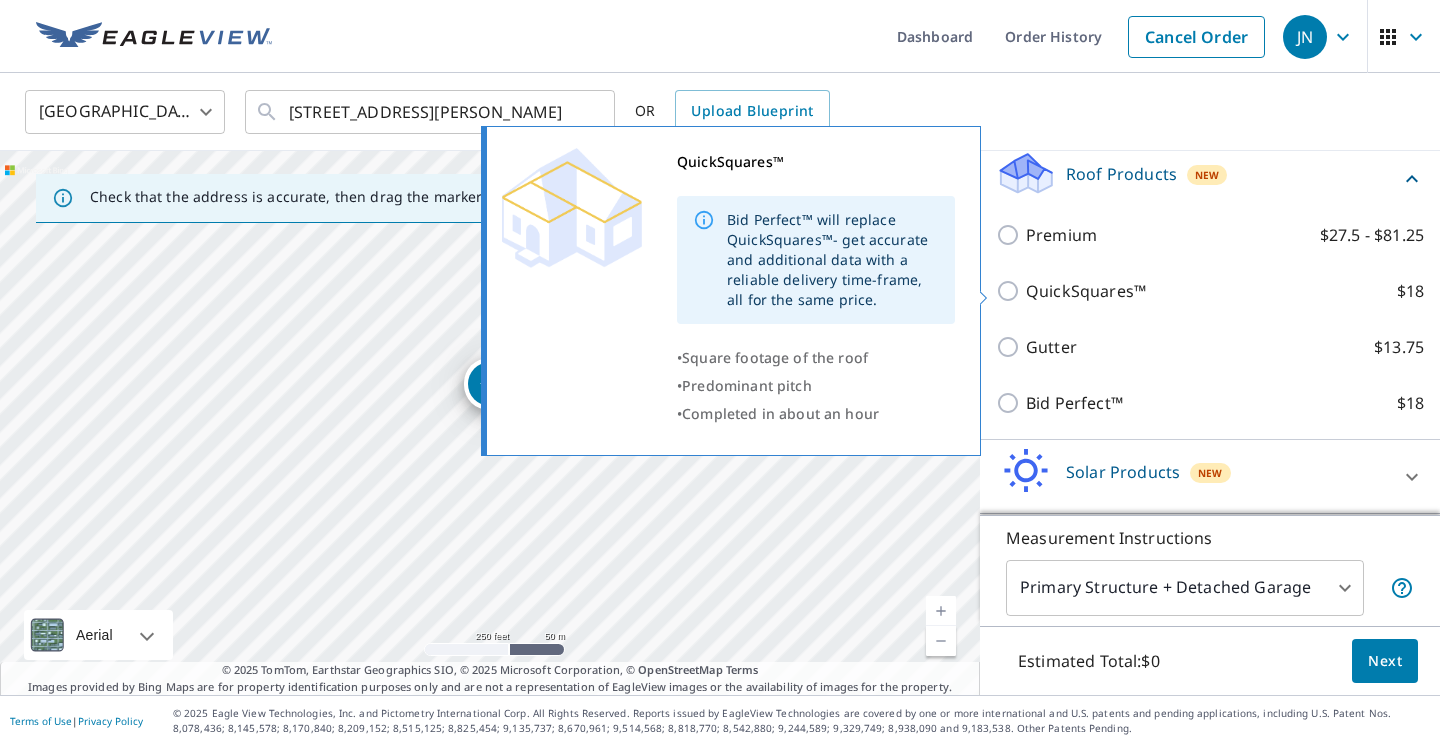 click on "QuickSquares™ $18" at bounding box center (1011, 291) 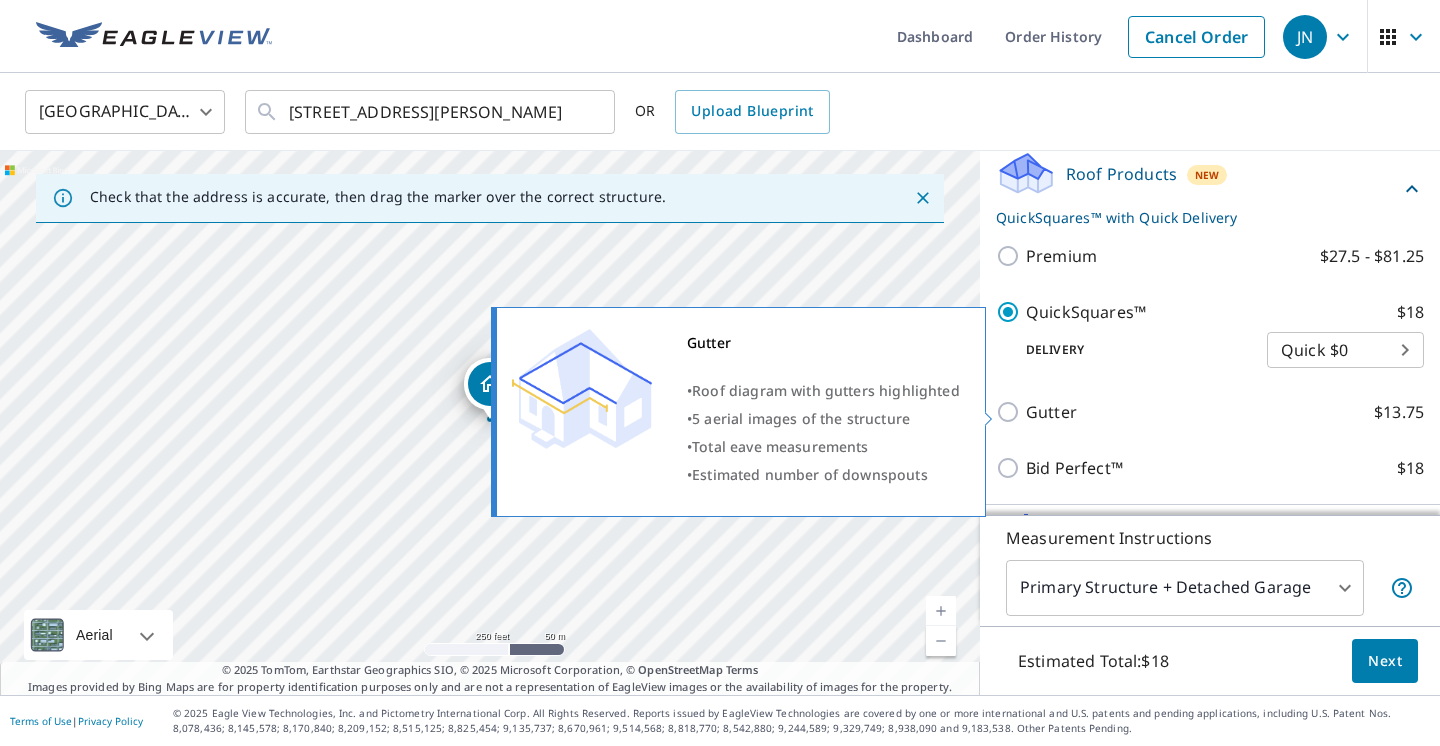 click on "Gutter $13.75" at bounding box center (1011, 412) 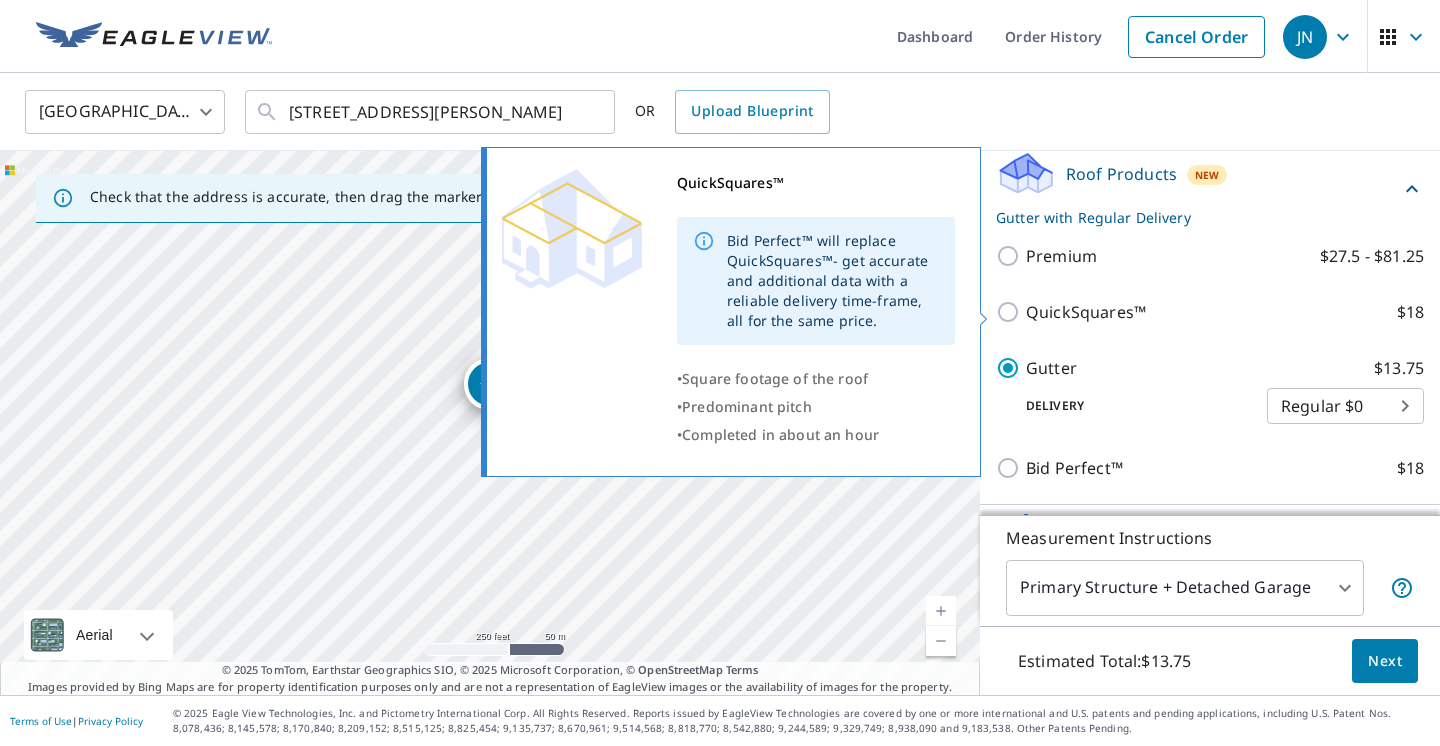 click on "QuickSquares™ $18" at bounding box center (1011, 312) 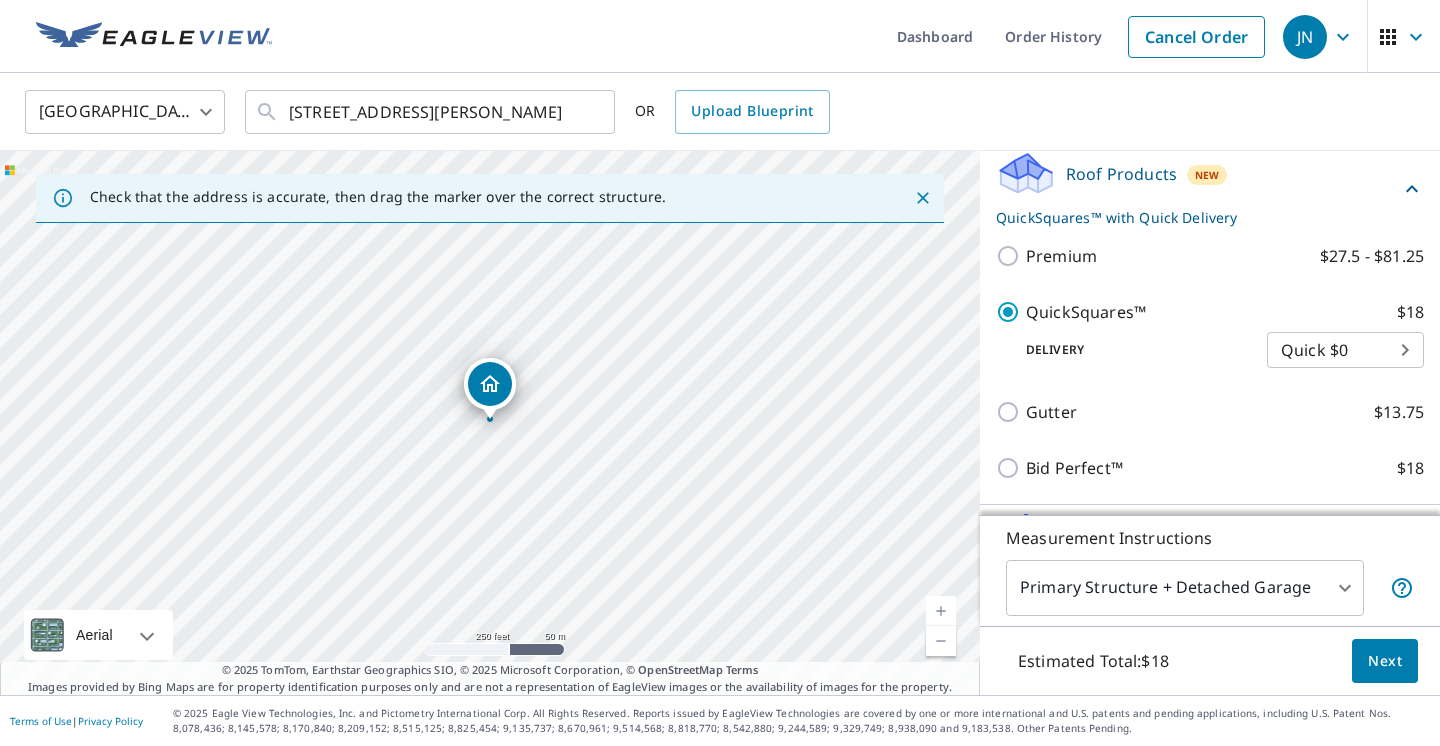 click on "Next" at bounding box center (1385, 661) 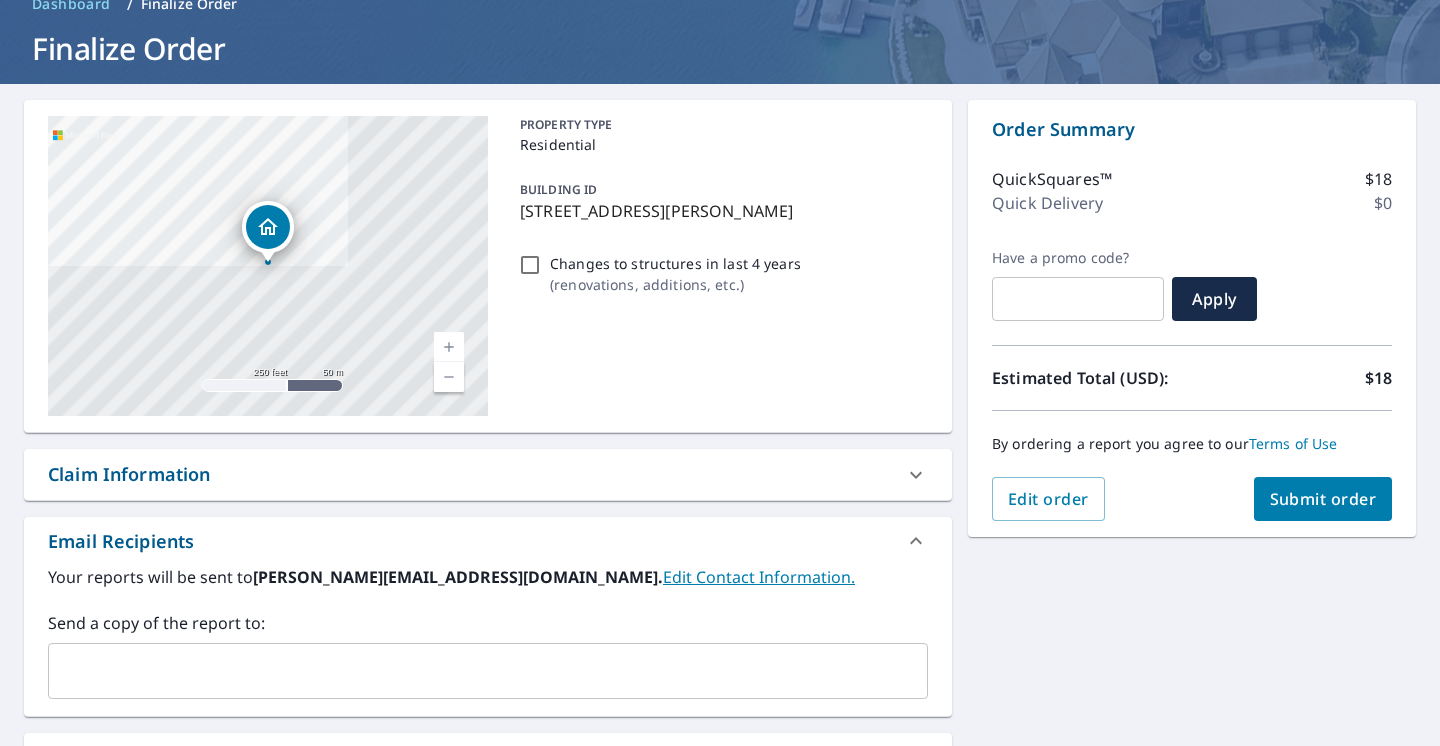 scroll, scrollTop: 105, scrollLeft: 0, axis: vertical 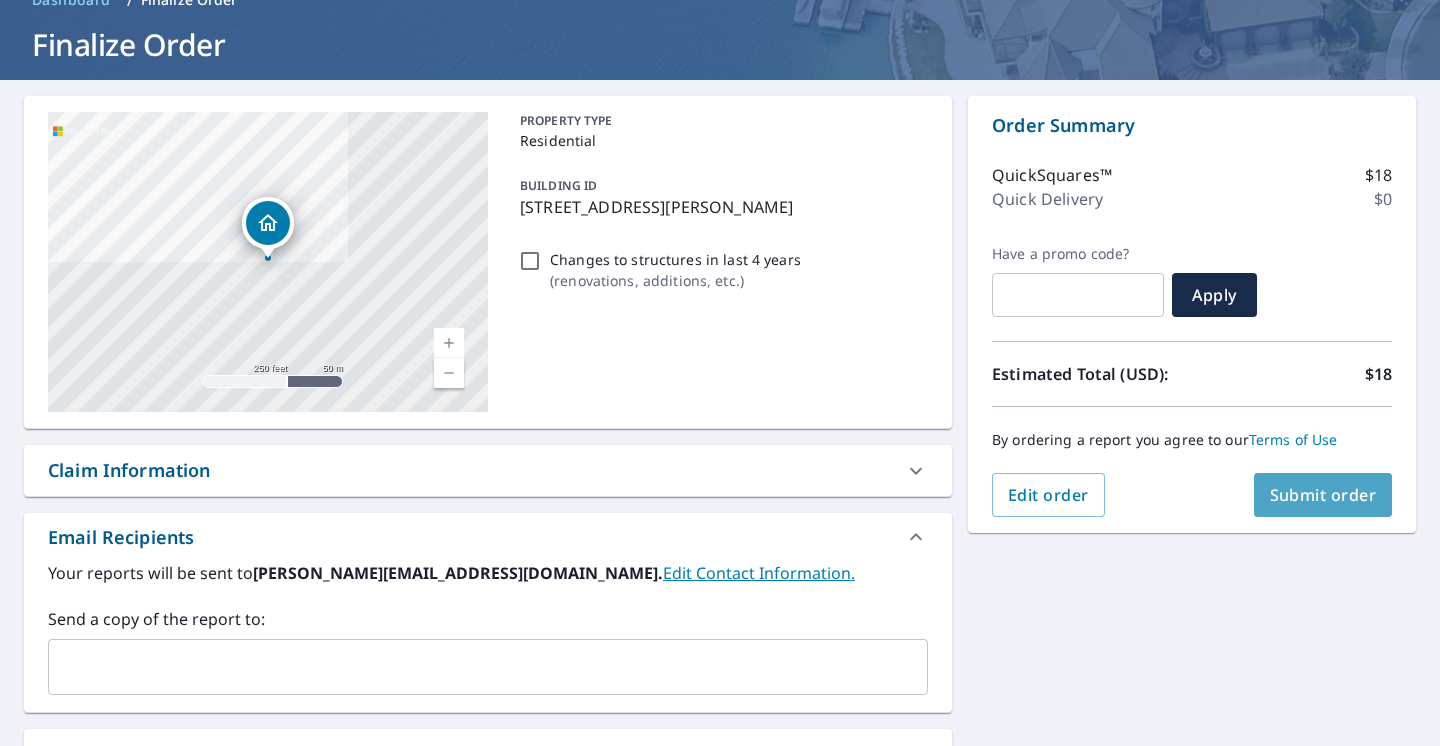 click on "Submit order" at bounding box center [1323, 495] 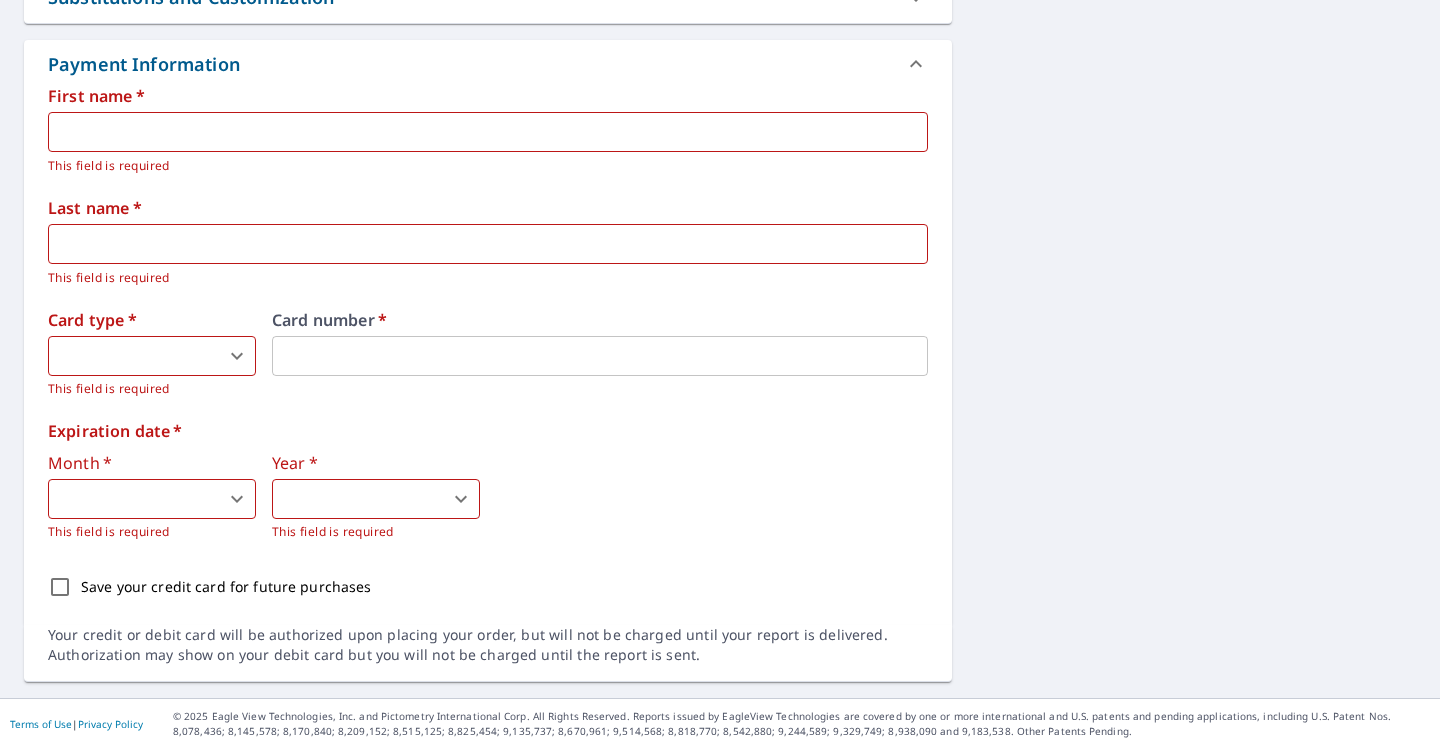scroll, scrollTop: 713, scrollLeft: 0, axis: vertical 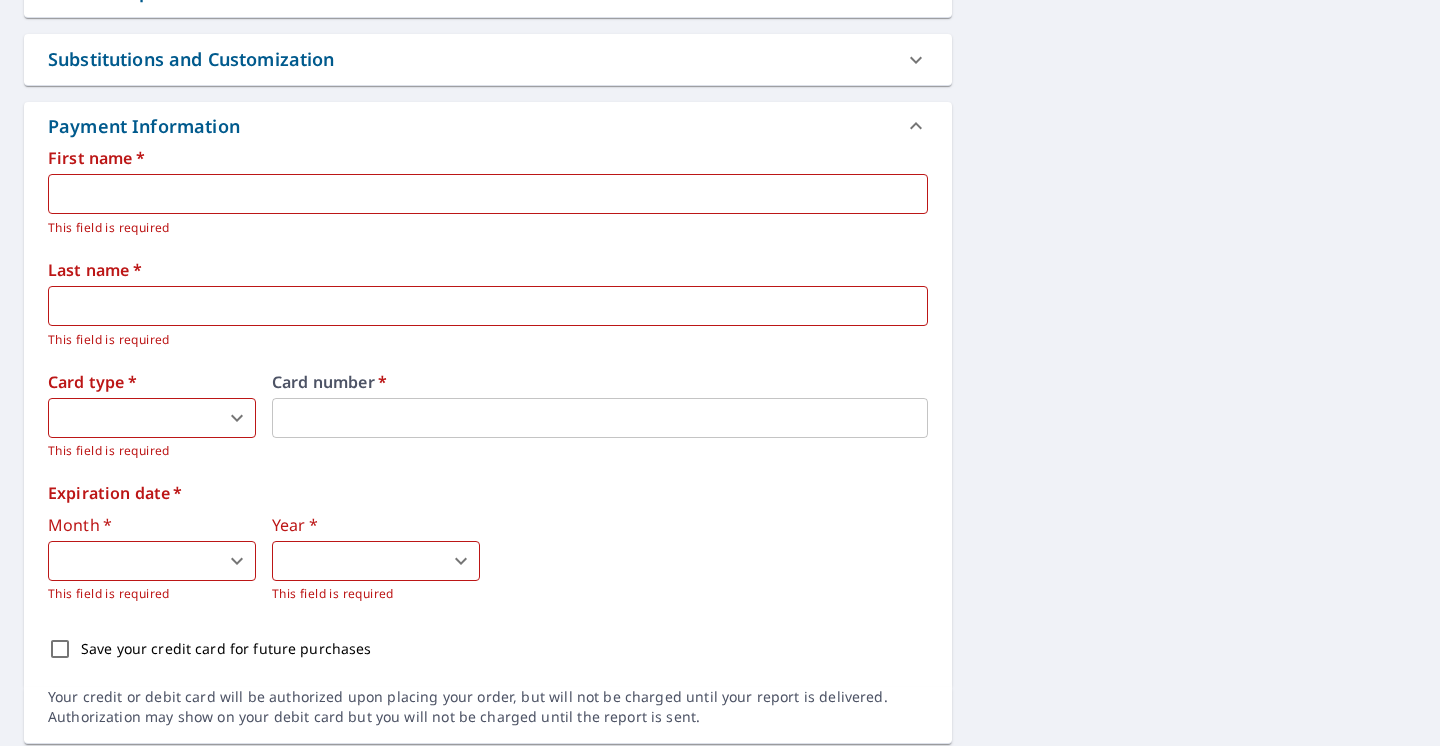 click at bounding box center (488, 194) 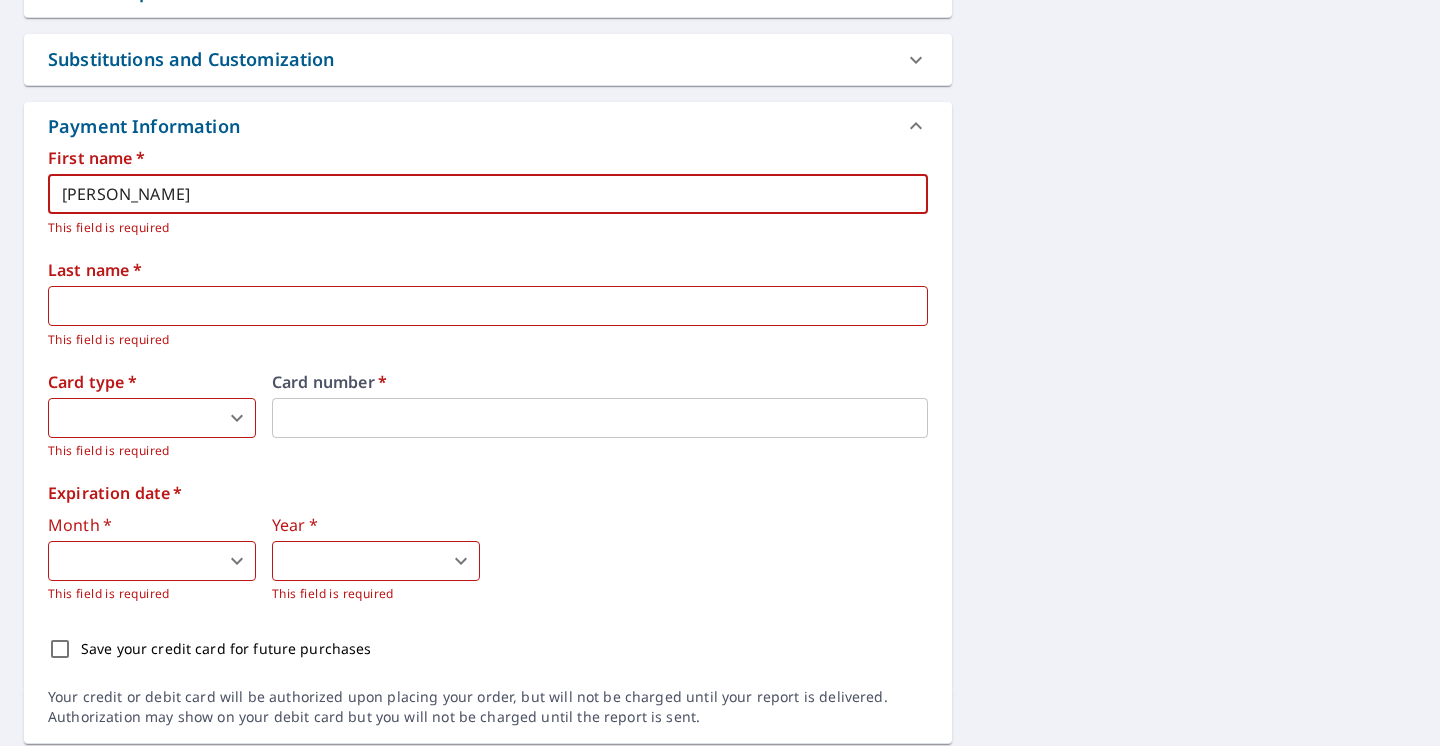 type on "[PERSON_NAME]" 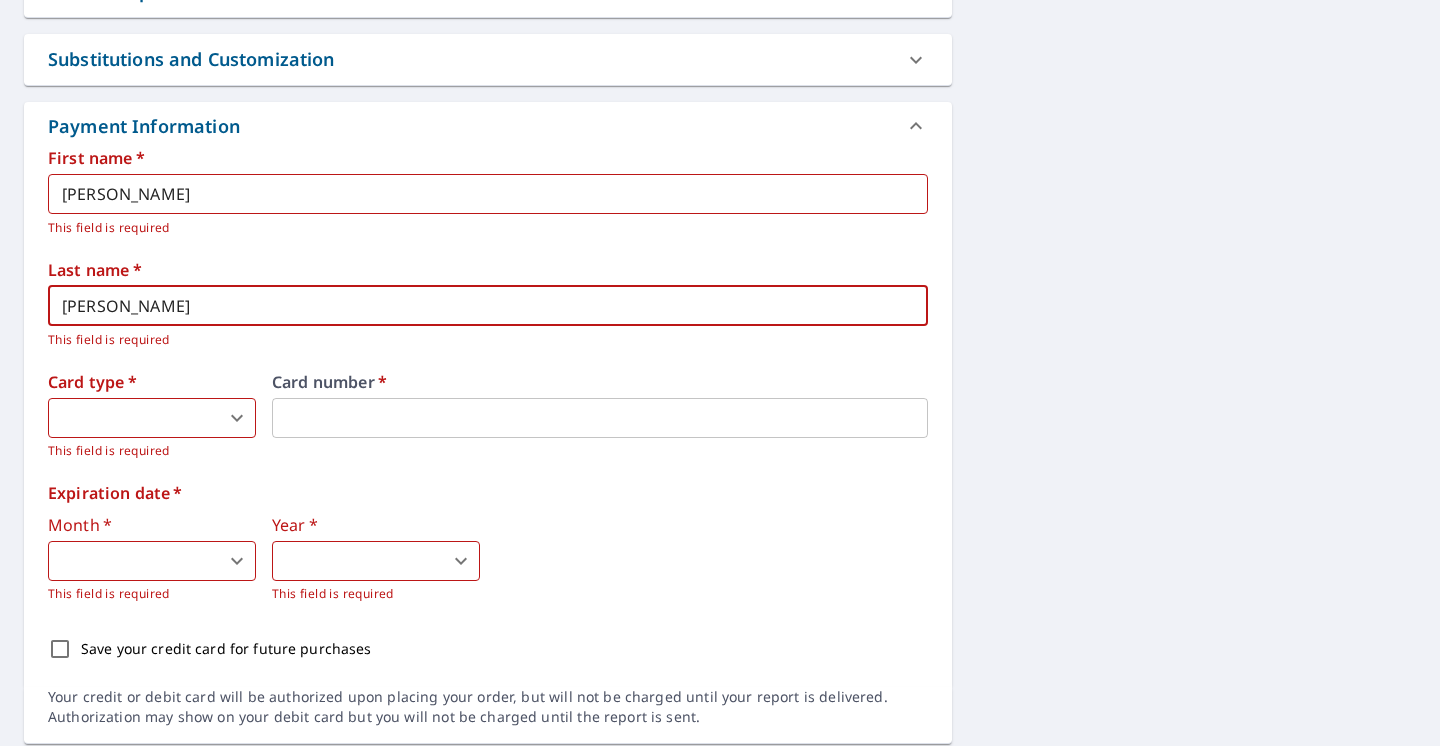 type on "[PERSON_NAME]" 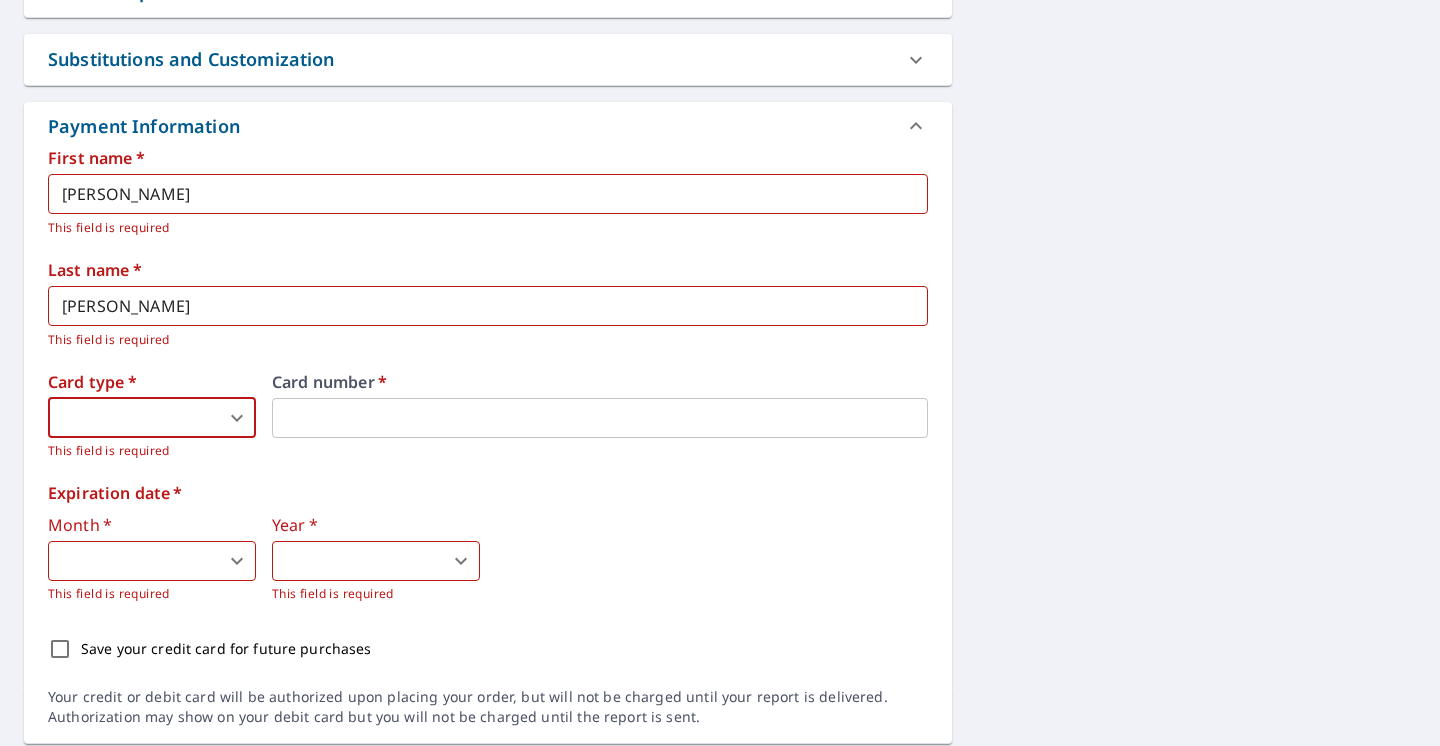 click on "JN JN
Dashboard Order History Cancel Order JN Dashboard / Finalize Order Finalize Order [STREET_ADDRESS][PERSON_NAME] Aerial Road A standard road map Aerial A detailed look from above Labels Labels 250 feet 50 m © 2025 TomTom, © Vexcel Imaging, © 2025 Microsoft Corporation,  © OpenStreetMap Terms PROPERTY TYPE Residential BUILDING ID [STREET_ADDRESS][PERSON_NAME] Changes to structures in last 4 years ( renovations, additions, etc. ) Claim Information Claim number ​ Claim information ​ PO number ​ Date of loss ​ Cat ID ​ Email Recipients Your reports will be sent to  [PERSON_NAME][EMAIL_ADDRESS][DOMAIN_NAME].  Edit Contact Information. Send a copy of the report to: ​ Substitutions and Customization Additional Report Formats (Not available for all reports) DXF RXF XML Add-ons and custom cover page Property Owner Report Include custom cover page Payment Information First name   * [PERSON_NAME] ​ This field is required Last name   * [PERSON_NAME] ​ This field is required Card type   * ​ 0 *" at bounding box center (720, 373) 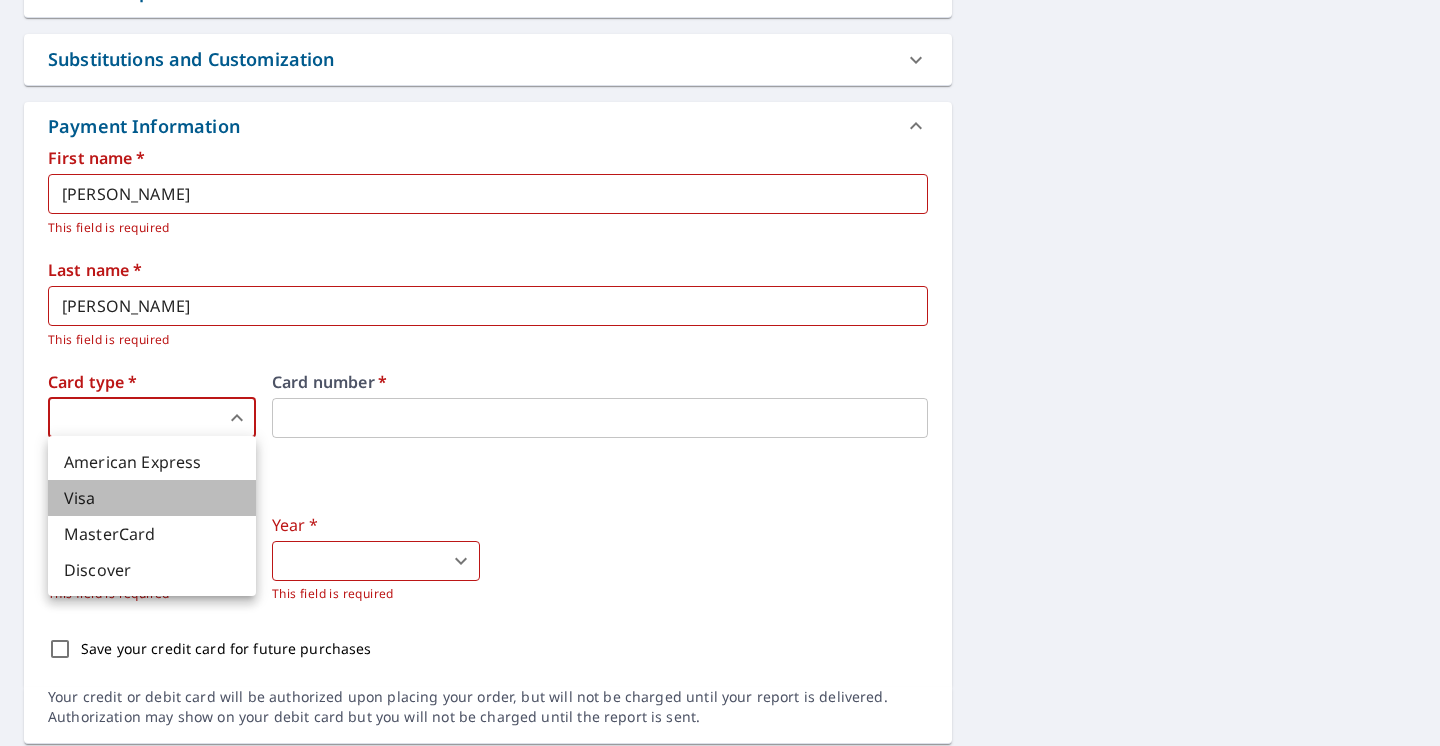click on "Visa" at bounding box center (152, 498) 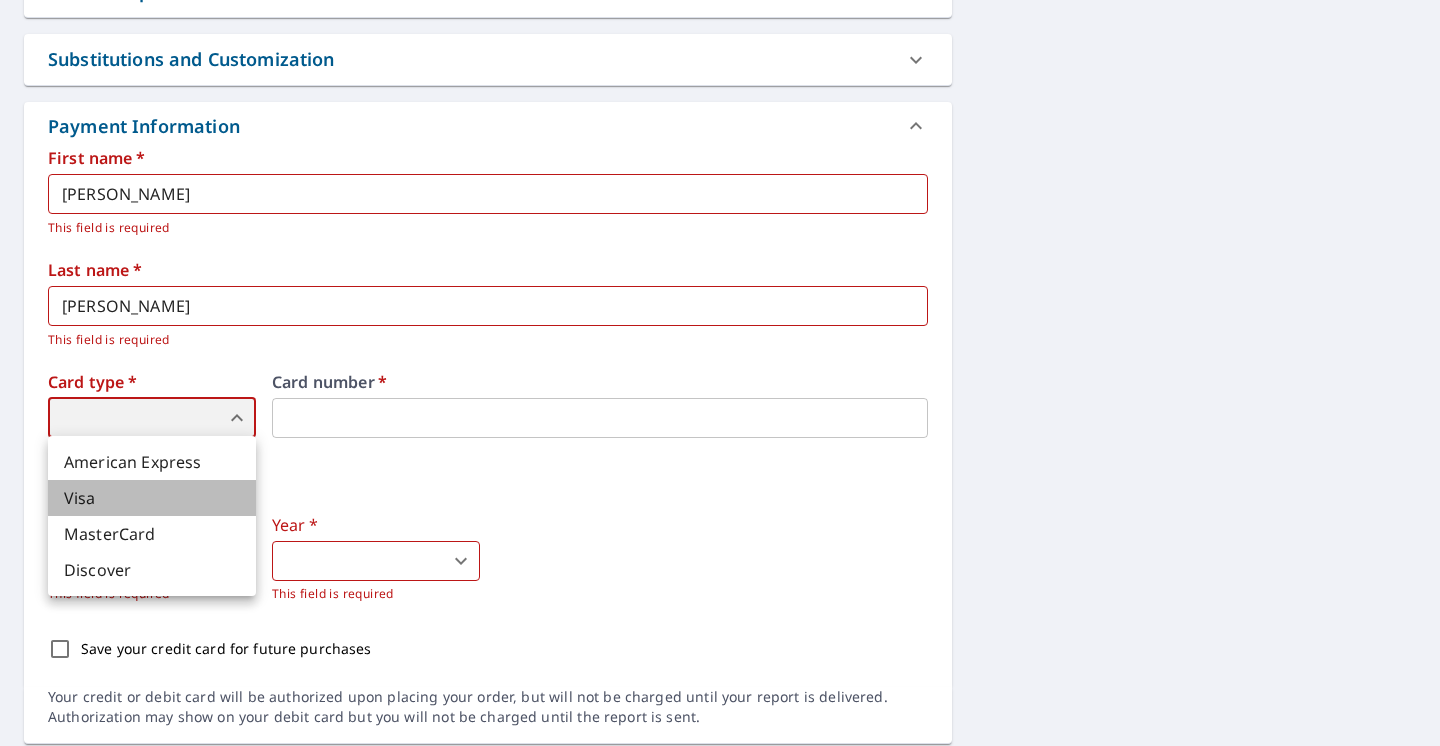 type on "2" 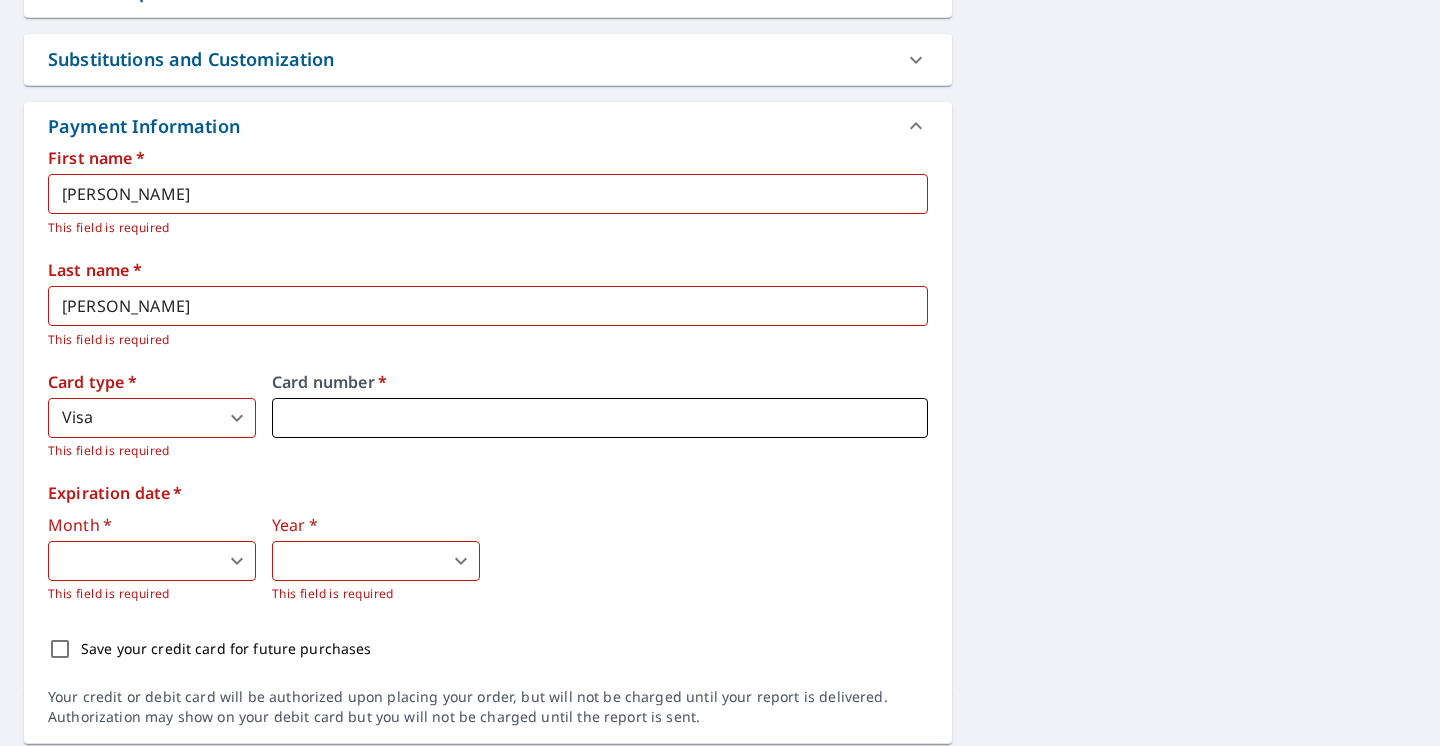 click at bounding box center [600, 418] 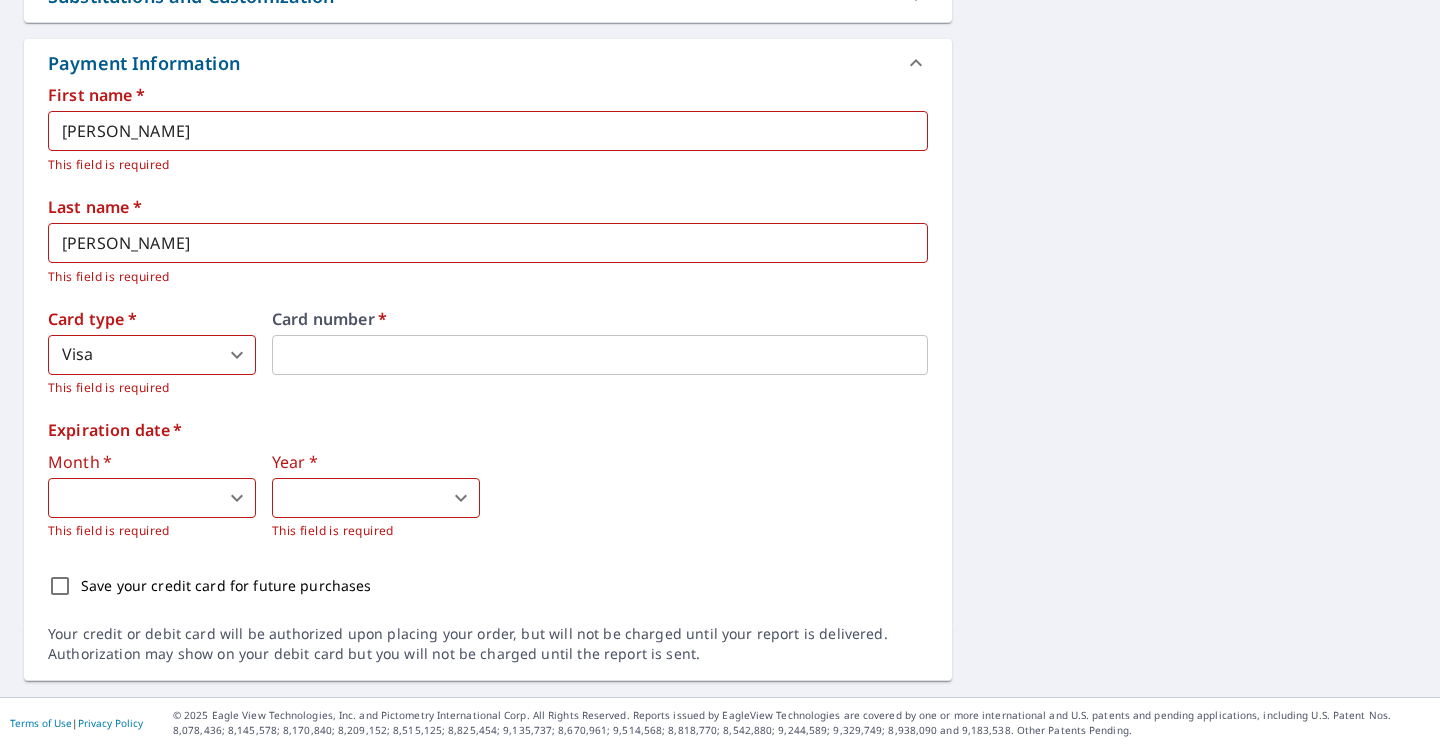 scroll, scrollTop: 713, scrollLeft: 0, axis: vertical 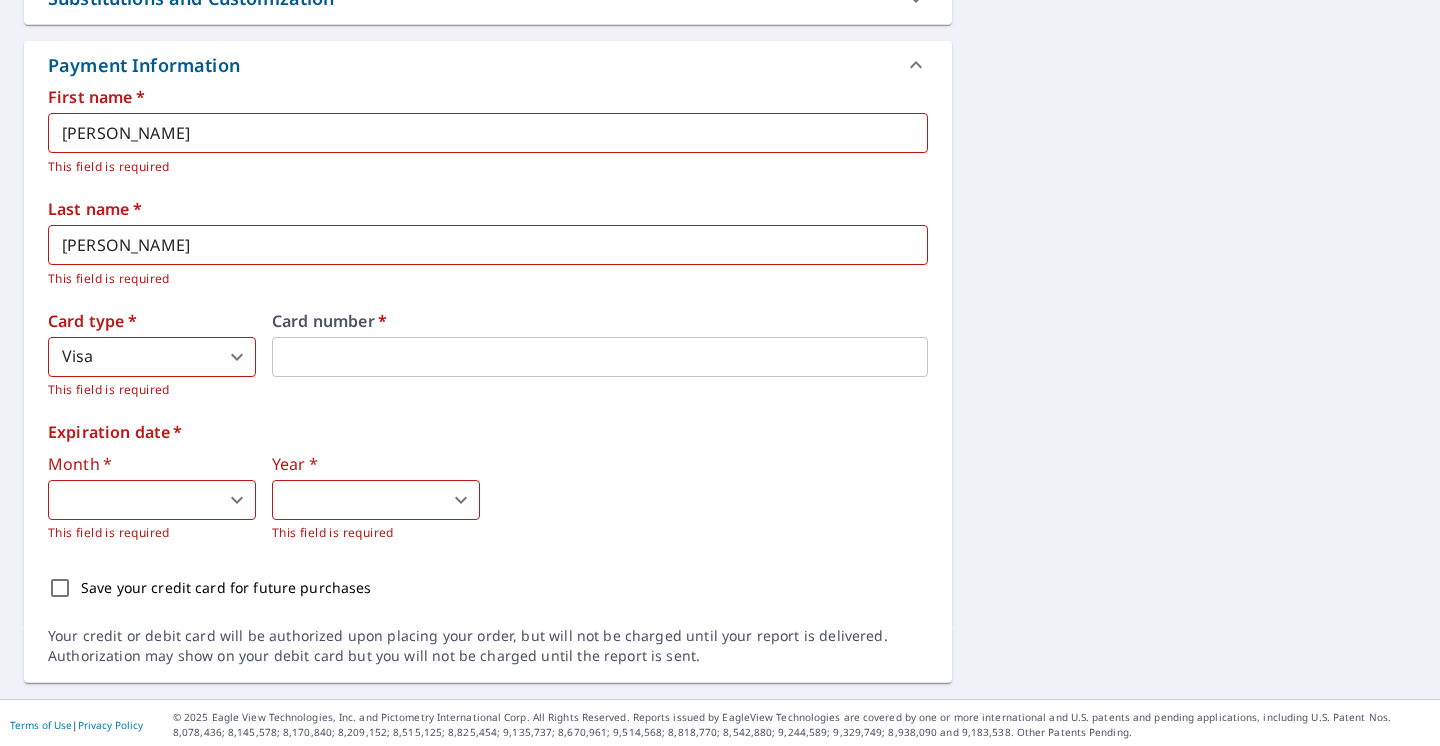 click on "JN JN
Dashboard Order History Cancel Order JN Dashboard / Finalize Order Finalize Order [STREET_ADDRESS][PERSON_NAME] Aerial Road A standard road map Aerial A detailed look from above Labels Labels 250 feet 50 m © 2025 TomTom, © Vexcel Imaging, © 2025 Microsoft Corporation,  © OpenStreetMap Terms PROPERTY TYPE Residential BUILDING ID [STREET_ADDRESS][PERSON_NAME] Changes to structures in last 4 years ( renovations, additions, etc. ) Claim Information Claim number ​ Claim information ​ PO number ​ Date of loss ​ Cat ID ​ Email Recipients Your reports will be sent to  [PERSON_NAME][EMAIL_ADDRESS][DOMAIN_NAME].  Edit Contact Information. Send a copy of the report to: ​ Substitutions and Customization Additional Report Formats (Not available for all reports) DXF RXF XML Add-ons and custom cover page Property Owner Report Include custom cover page Payment Information First name   * [PERSON_NAME] ​ This field is required Last name   * [PERSON_NAME] ​ This field is required Card type   * Visa 2" at bounding box center (720, 373) 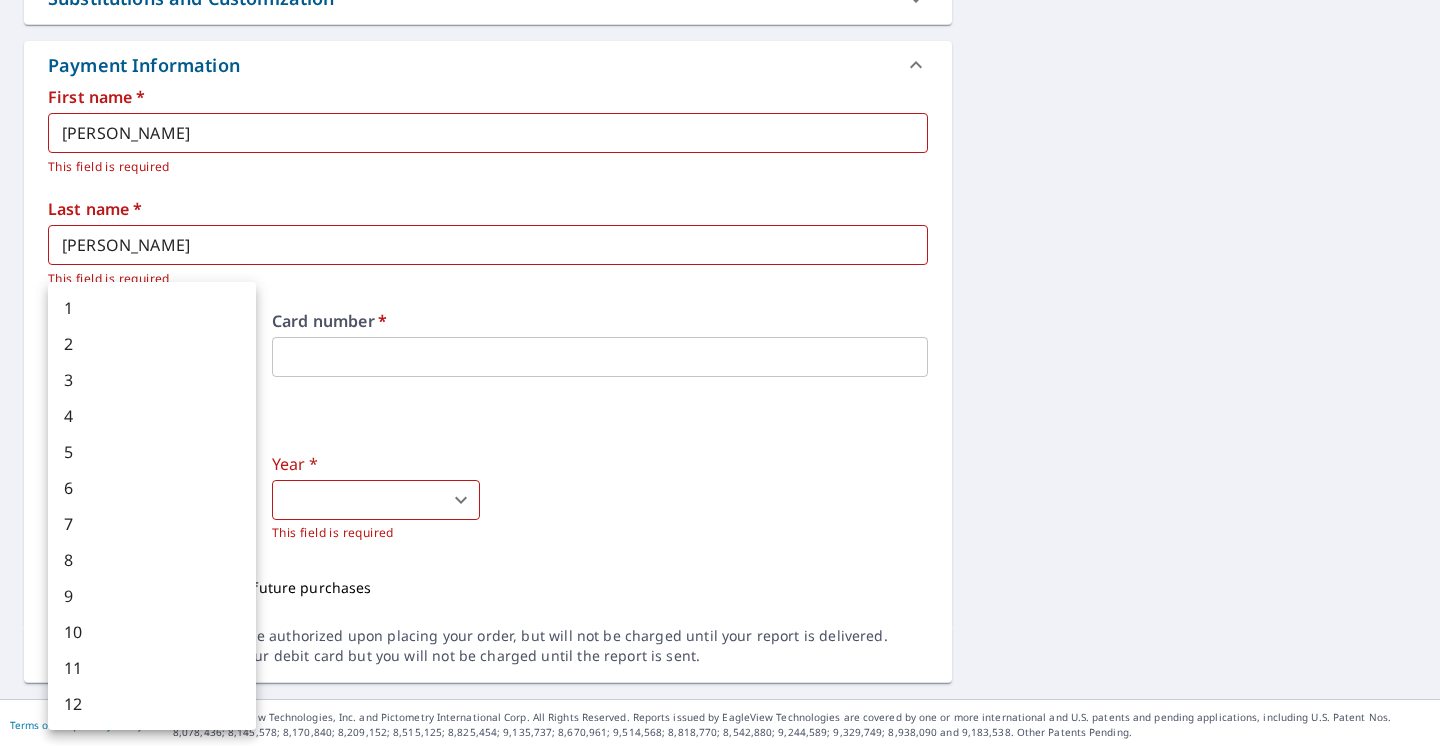 click on "1" at bounding box center [152, 308] 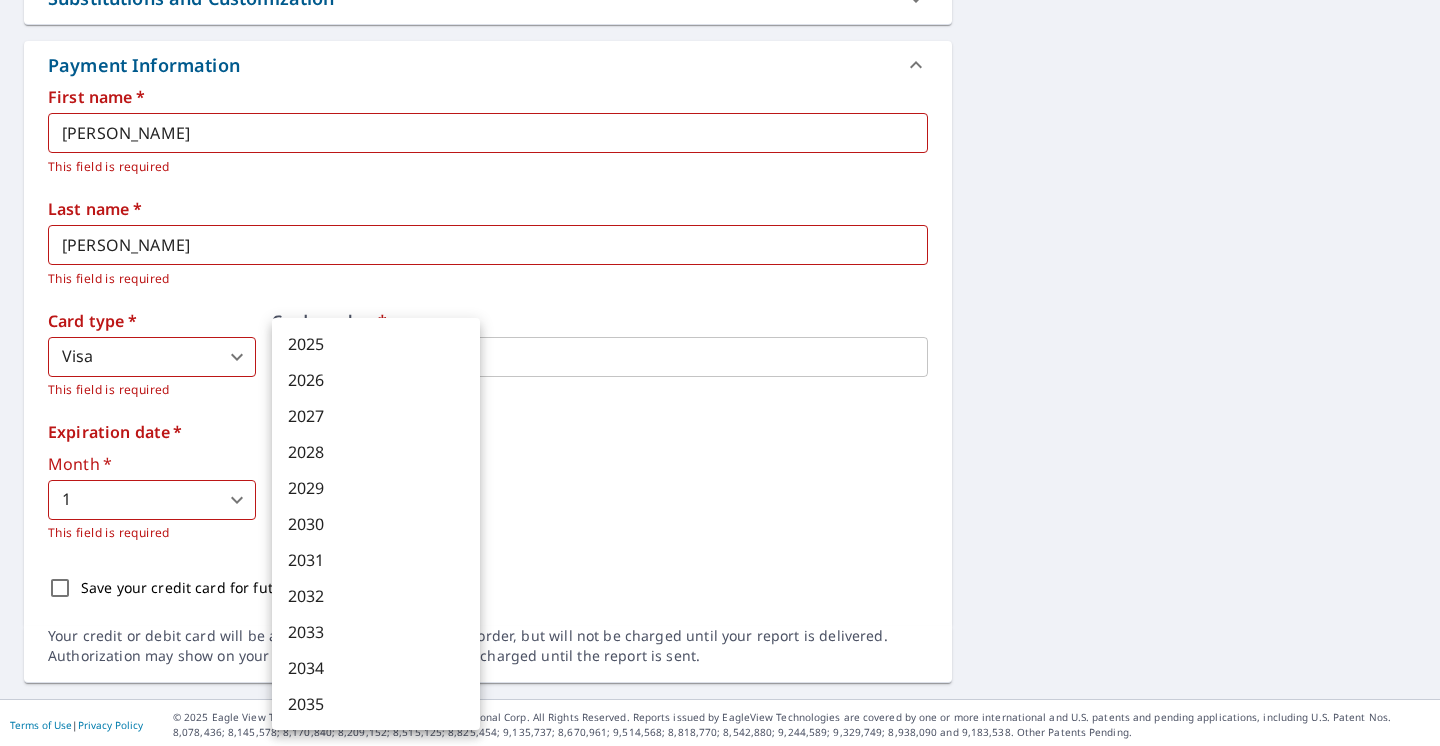 click on "JN JN
Dashboard Order History Cancel Order JN Dashboard / Finalize Order Finalize Order [STREET_ADDRESS][PERSON_NAME] Aerial Road A standard road map Aerial A detailed look from above Labels Labels 250 feet 50 m © 2025 TomTom, © Vexcel Imaging, © 2025 Microsoft Corporation,  © OpenStreetMap Terms PROPERTY TYPE Residential BUILDING ID [STREET_ADDRESS][PERSON_NAME] Changes to structures in last 4 years ( renovations, additions, etc. ) Claim Information Claim number ​ Claim information ​ PO number ​ Date of loss ​ Cat ID ​ Email Recipients Your reports will be sent to  [PERSON_NAME][EMAIL_ADDRESS][DOMAIN_NAME].  Edit Contact Information. Send a copy of the report to: ​ Substitutions and Customization Additional Report Formats (Not available for all reports) DXF RXF XML Add-ons and custom cover page Property Owner Report Include custom cover page Payment Information First name   * [PERSON_NAME] ​ This field is required Last name   * [PERSON_NAME] ​ This field is required Card type   * Visa 2" at bounding box center [720, 373] 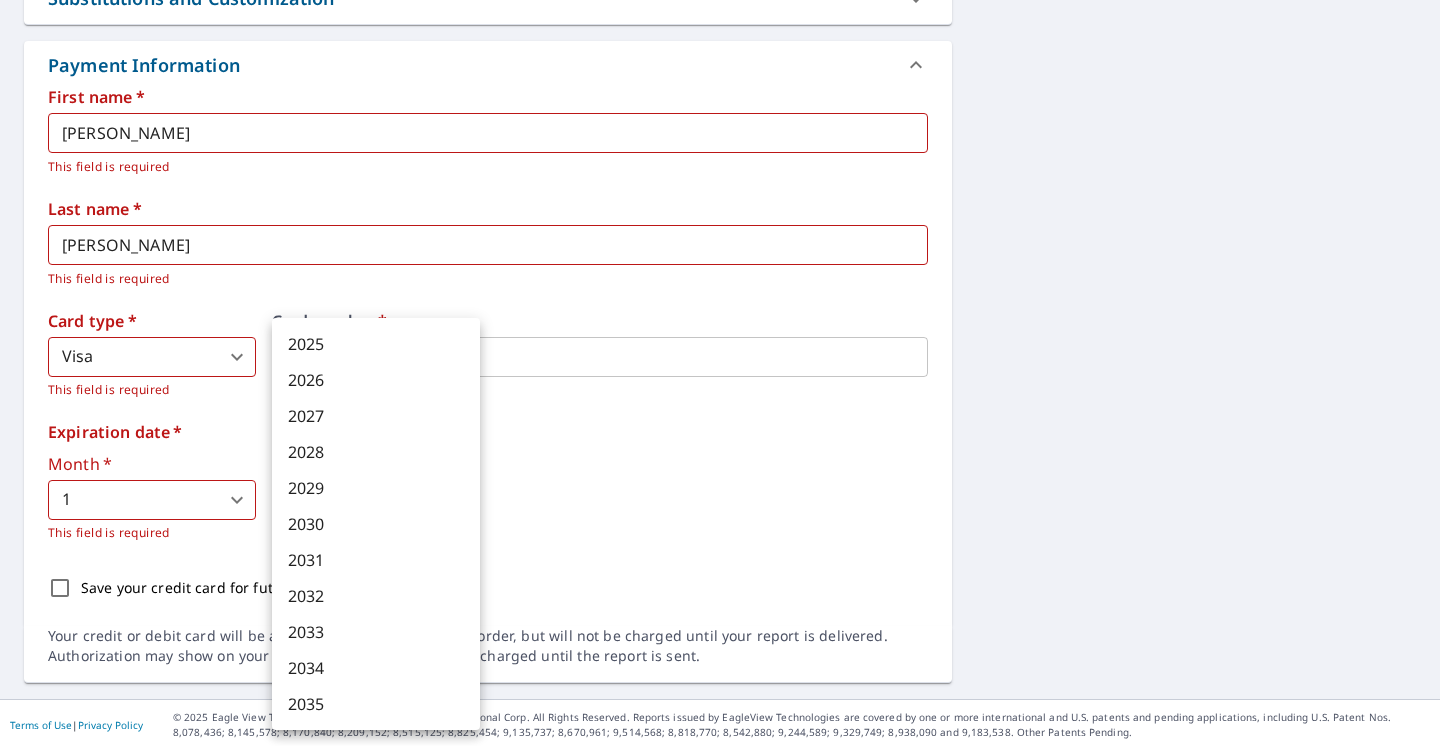 click on "2028" at bounding box center [376, 452] 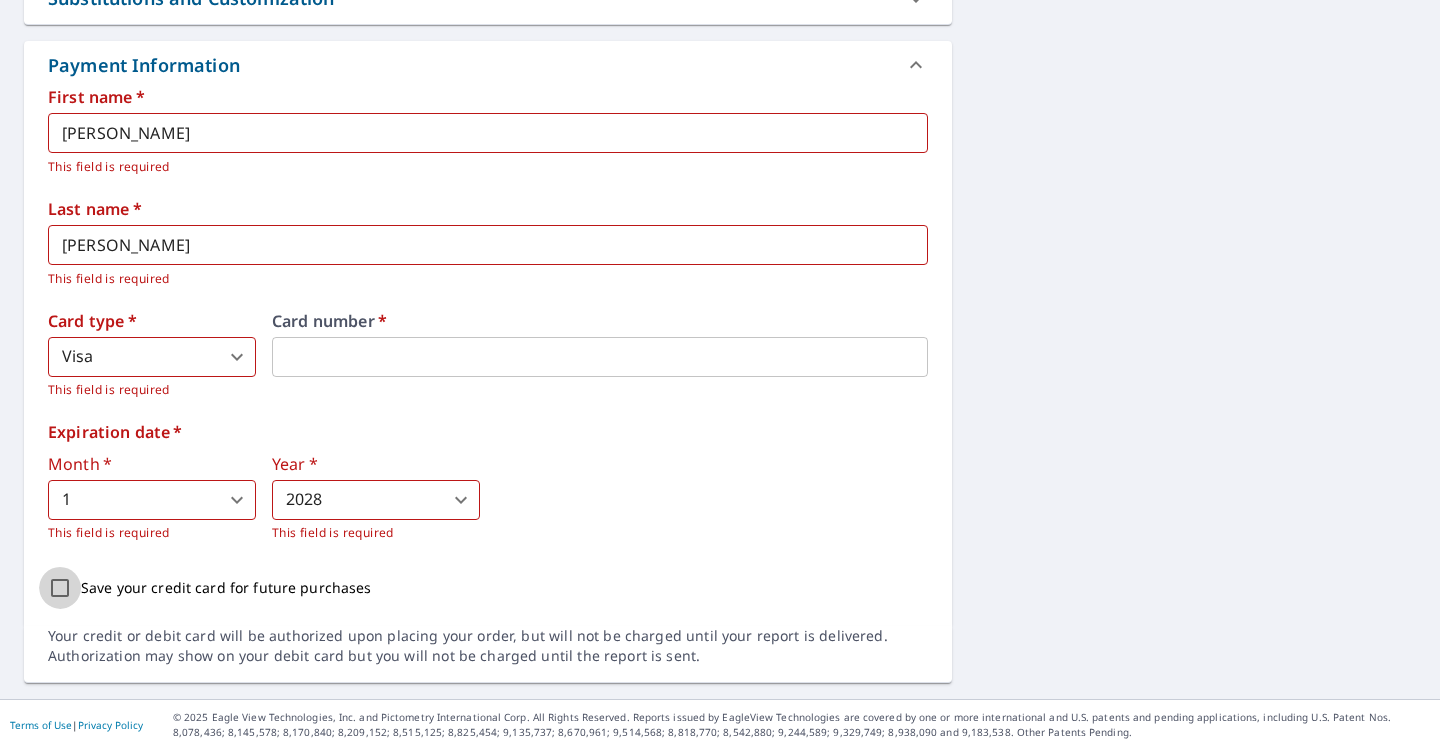 click on "Save your credit card for future purchases" at bounding box center (60, 588) 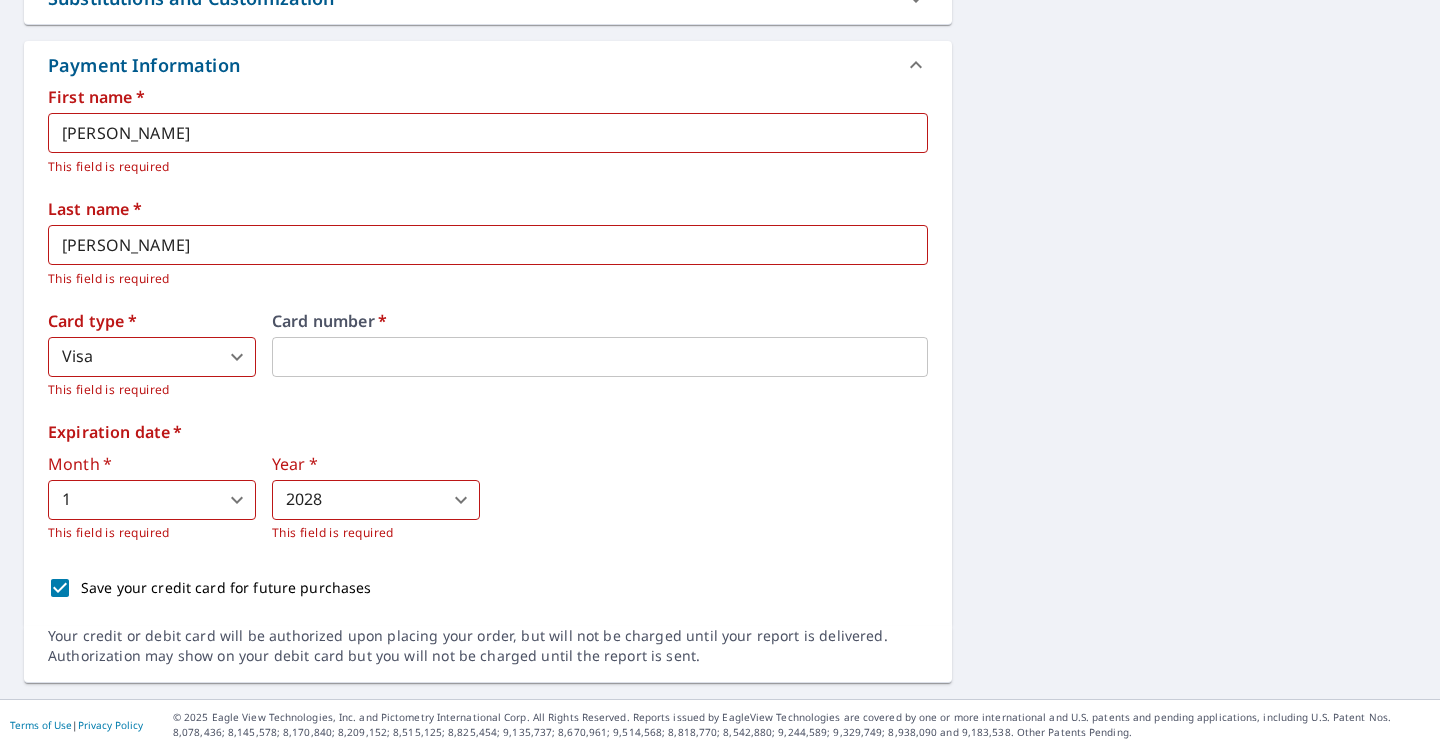 scroll, scrollTop: 0, scrollLeft: 0, axis: both 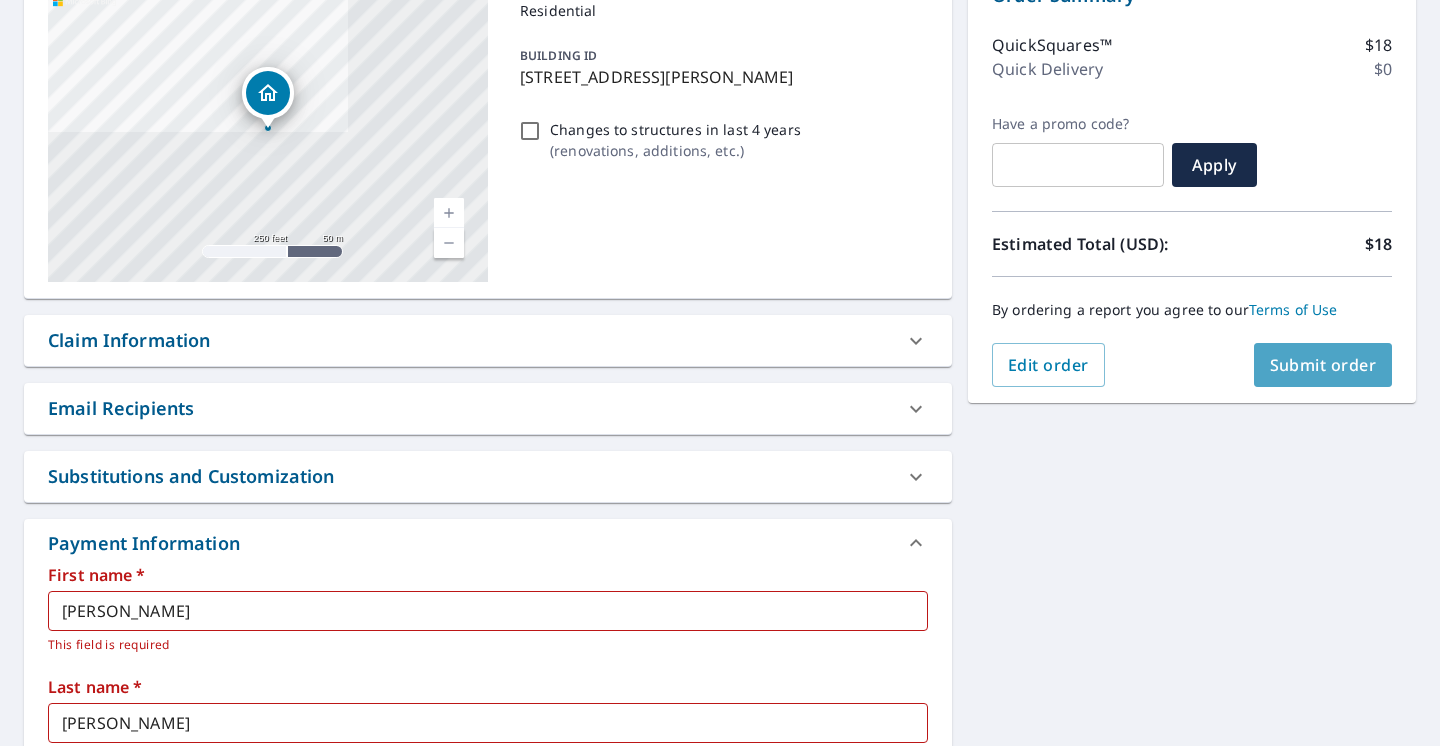 click on "Submit order" at bounding box center [1323, 365] 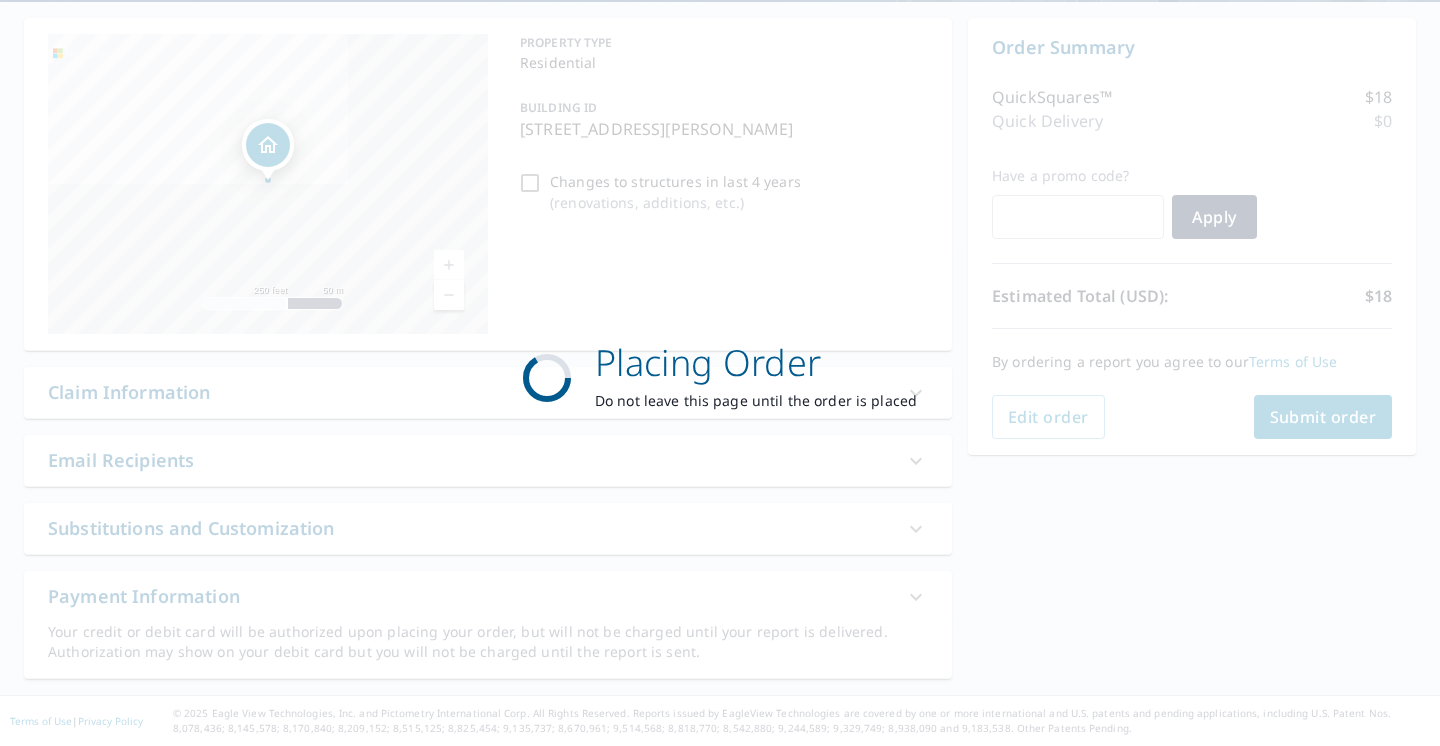 scroll, scrollTop: 183, scrollLeft: 0, axis: vertical 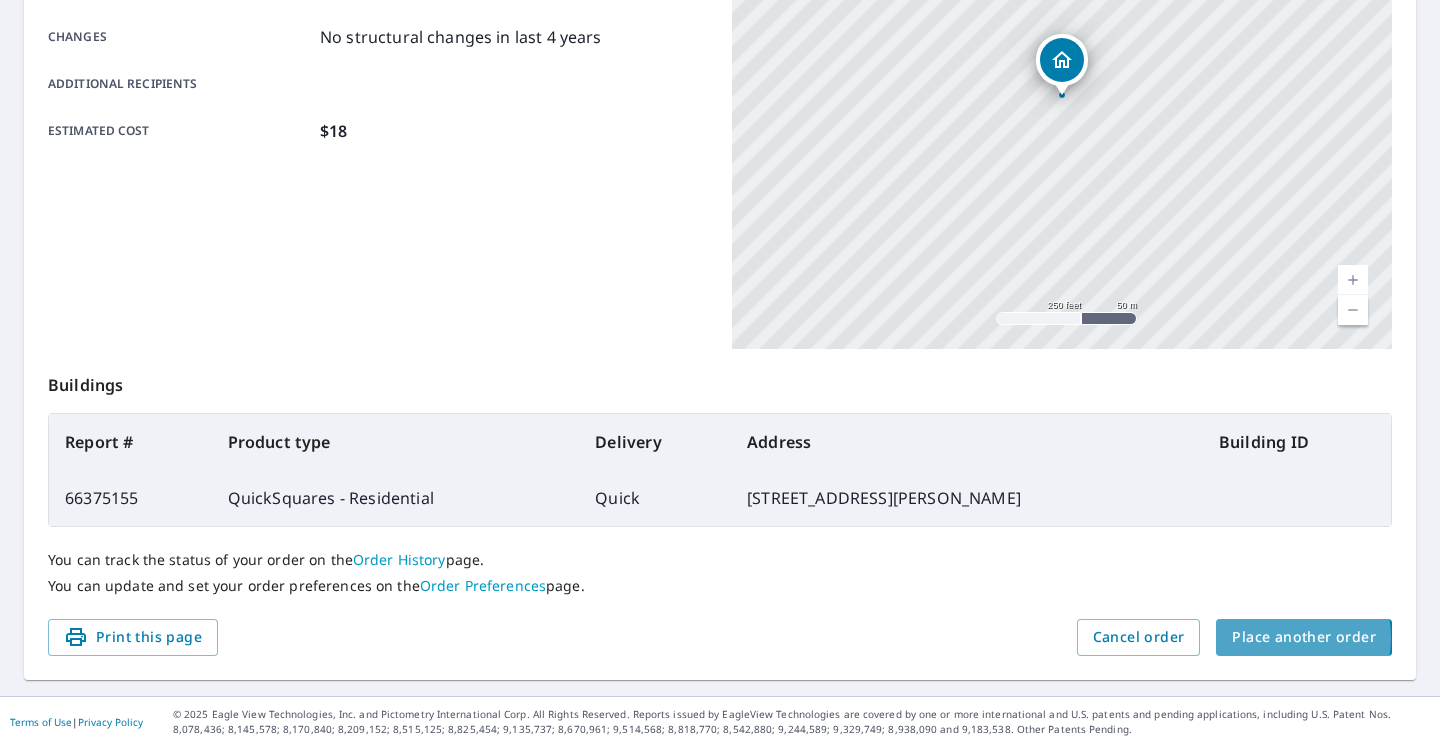 click on "Place another order" at bounding box center [1304, 637] 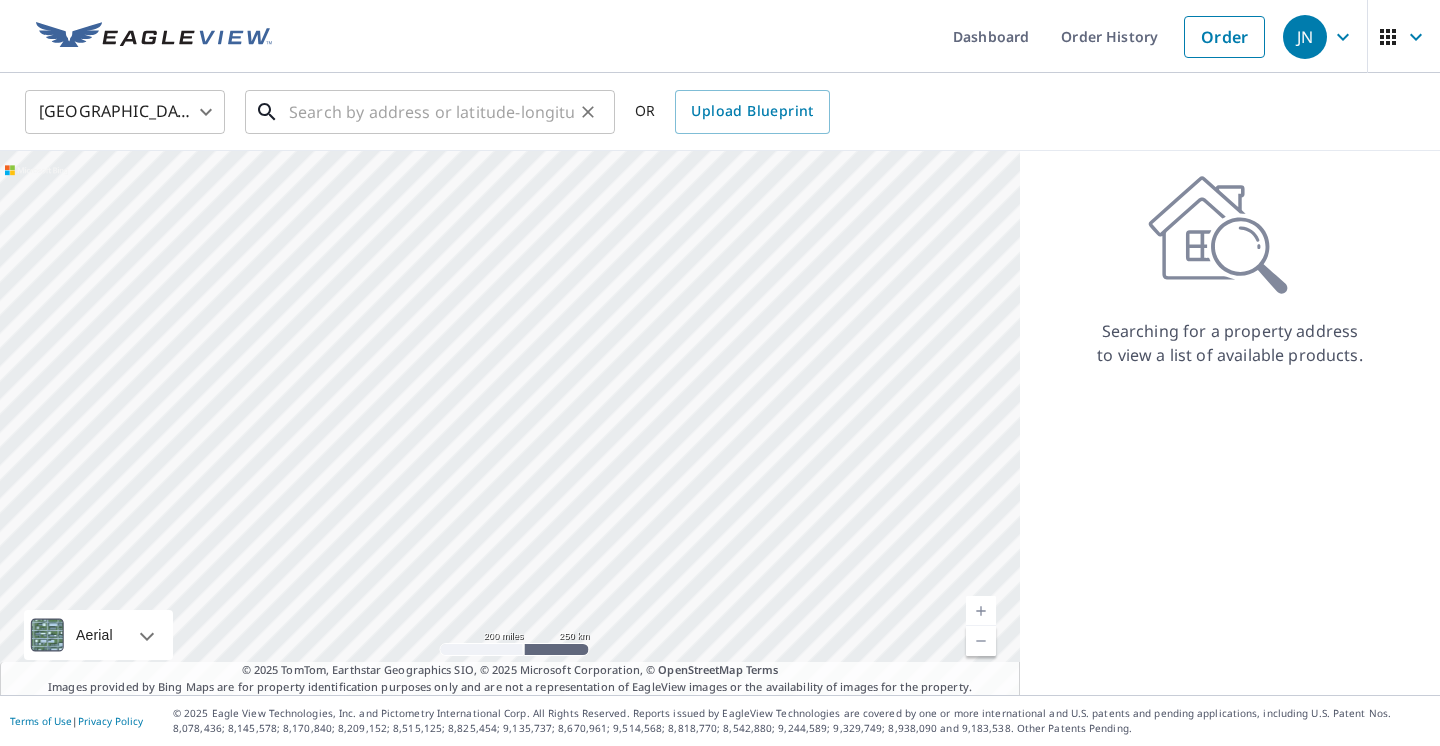 click at bounding box center [431, 112] 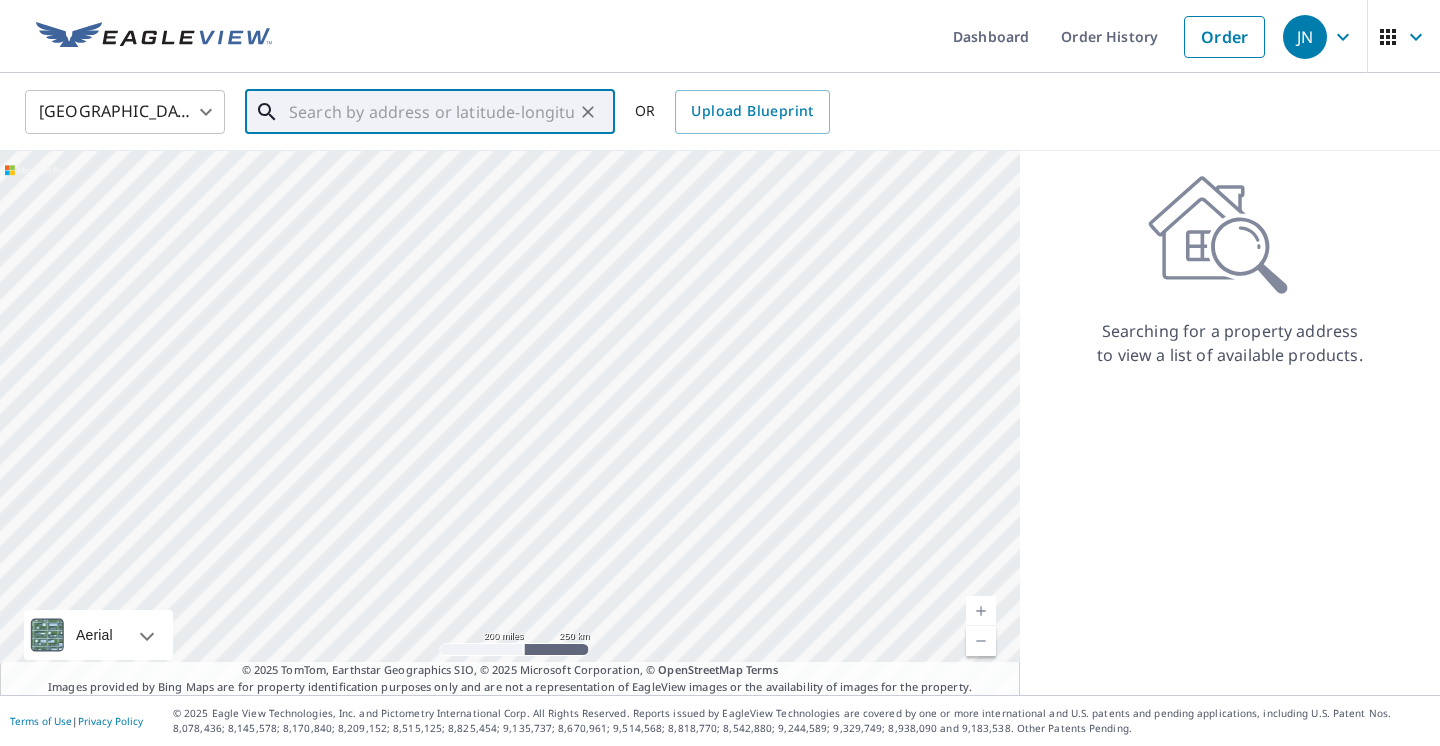 paste on "[STREET_ADDRESS]" 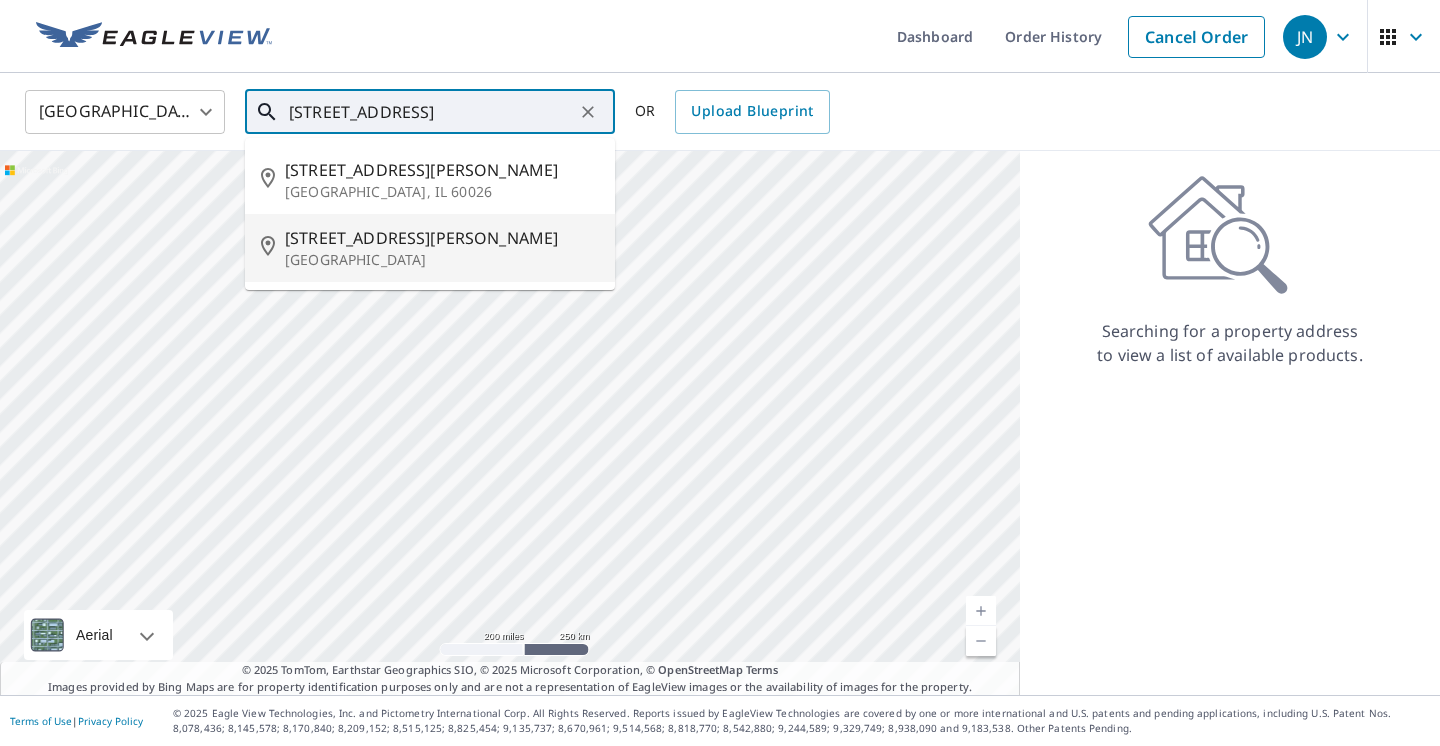 click on "[GEOGRAPHIC_DATA]" at bounding box center (442, 260) 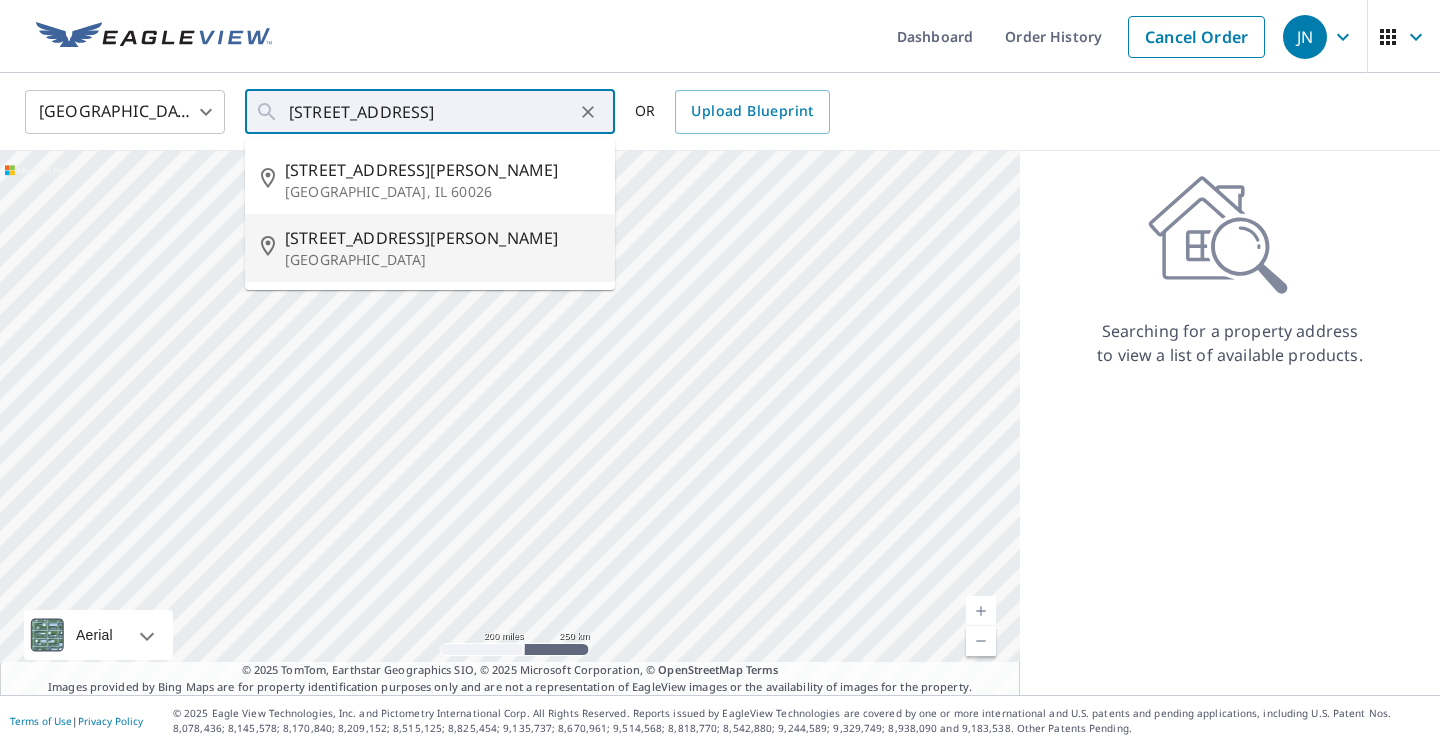 type on "[STREET_ADDRESS][PERSON_NAME]" 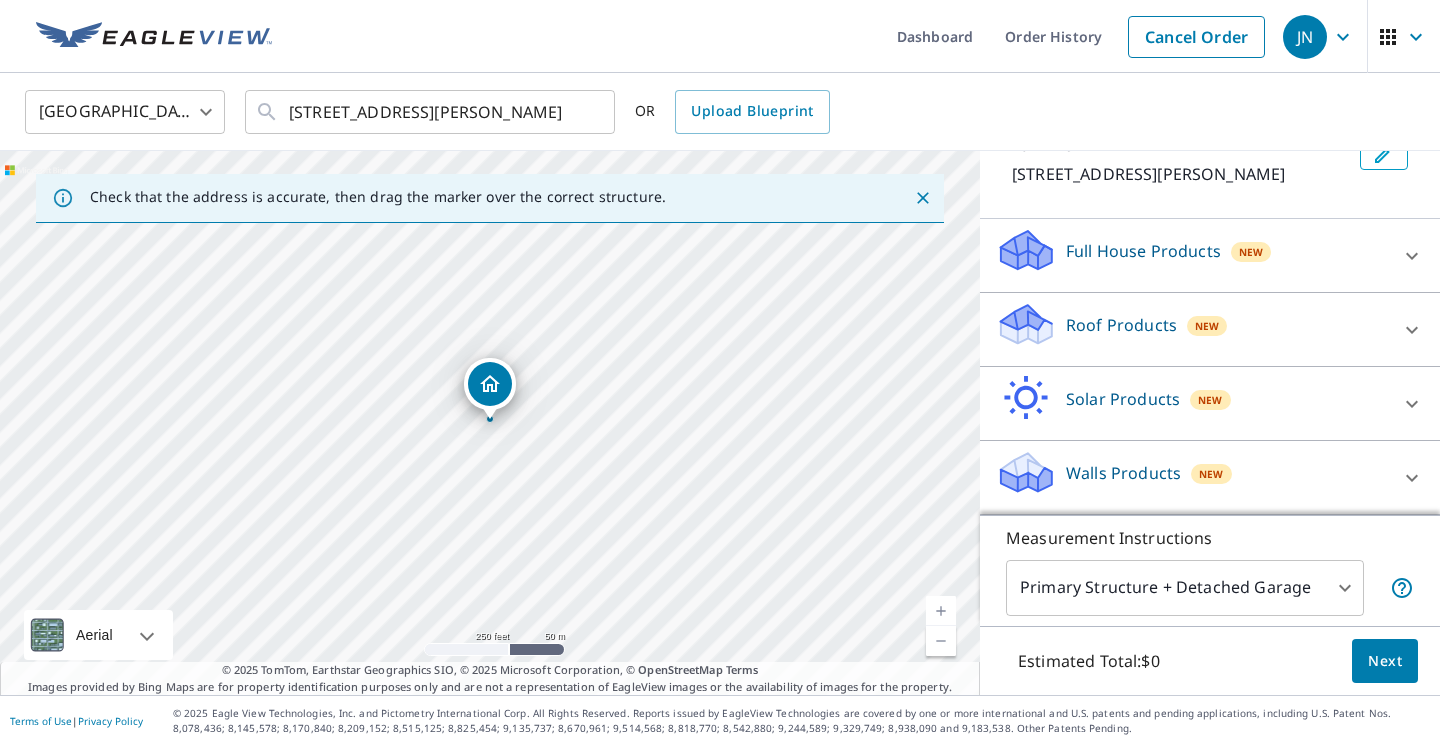 scroll, scrollTop: 139, scrollLeft: 0, axis: vertical 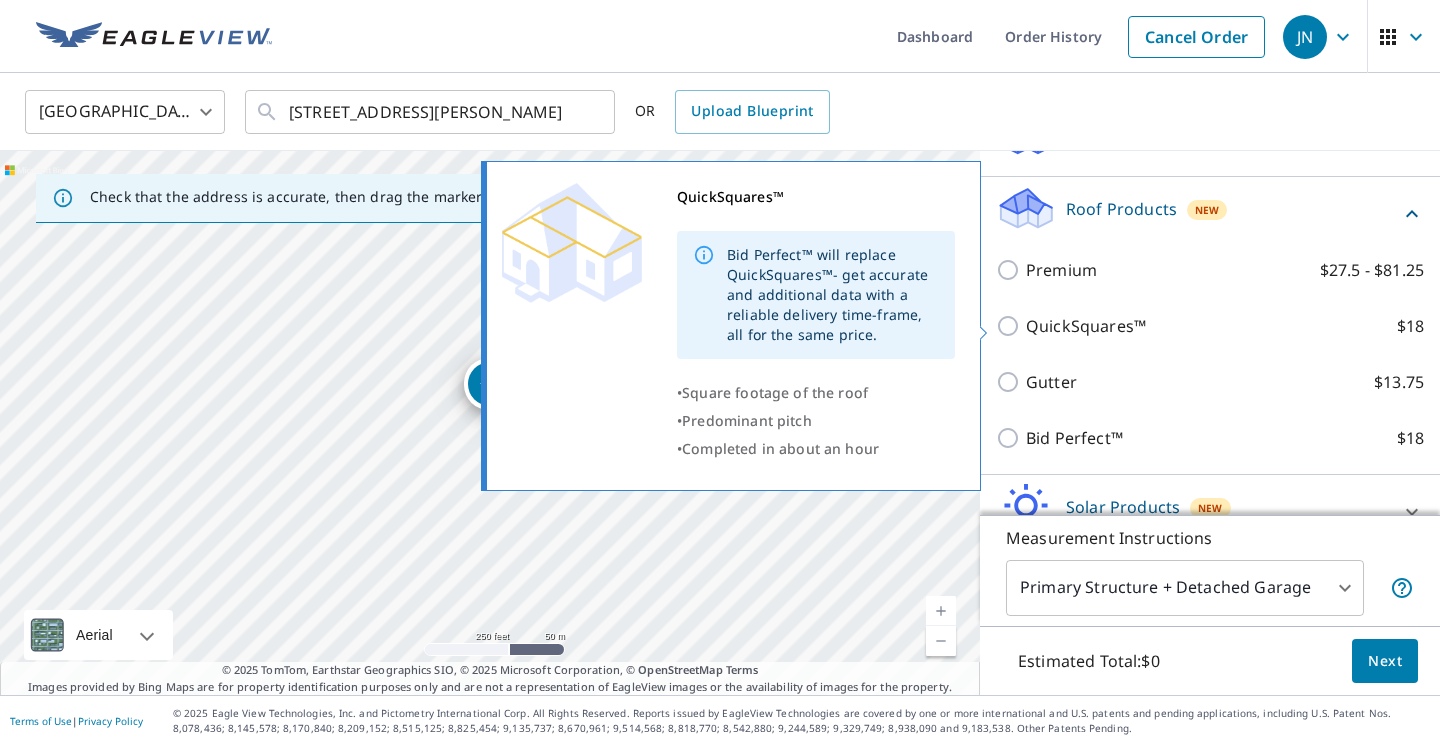 click on "QuickSquares™ $18" at bounding box center [1011, 326] 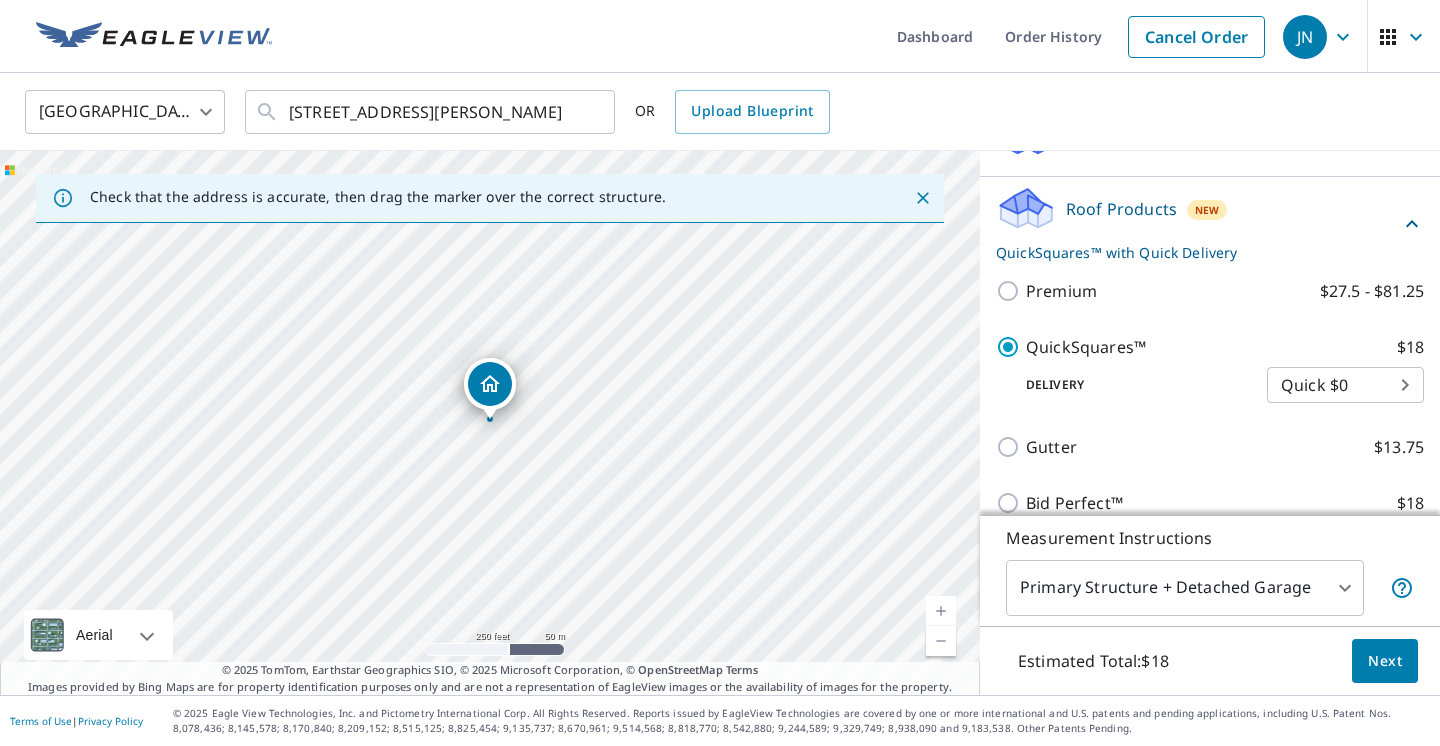 click on "Next" at bounding box center [1385, 661] 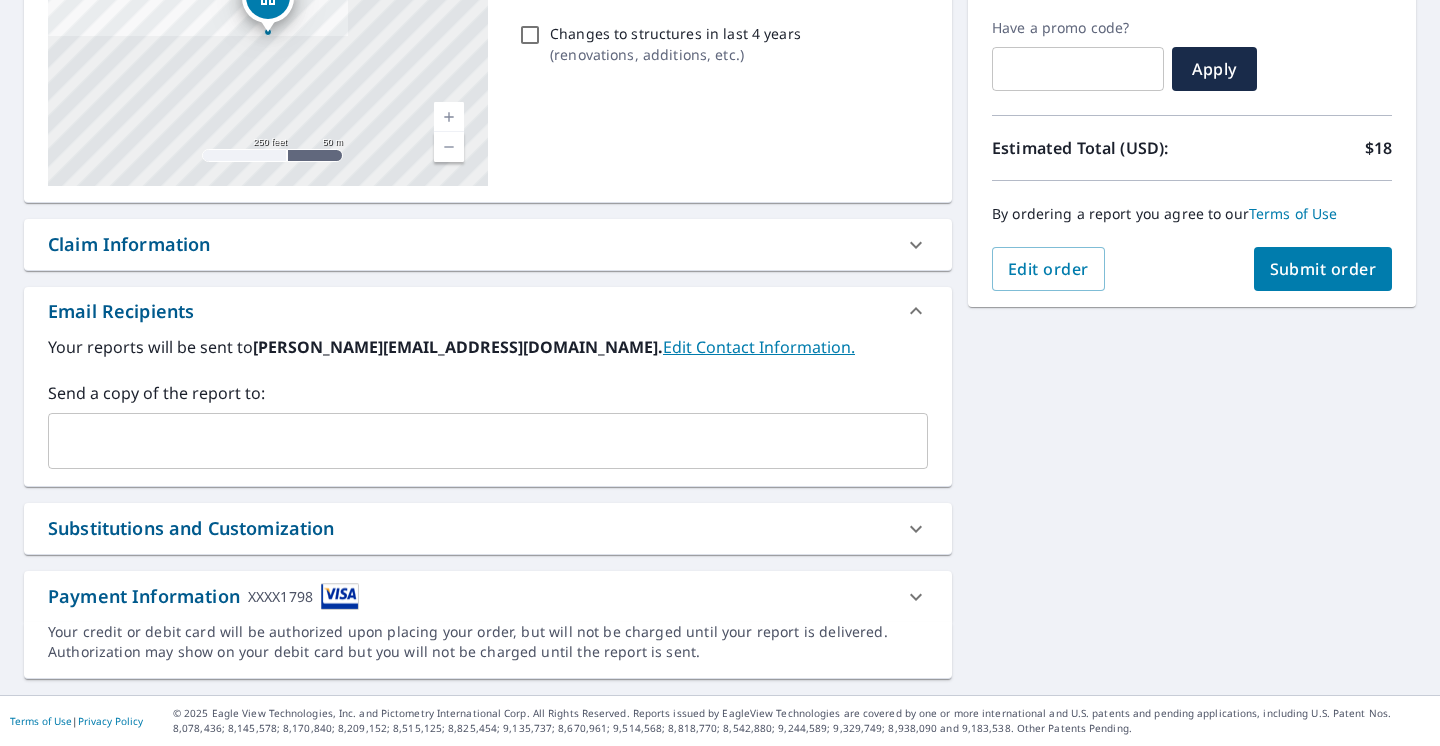 scroll, scrollTop: 331, scrollLeft: 0, axis: vertical 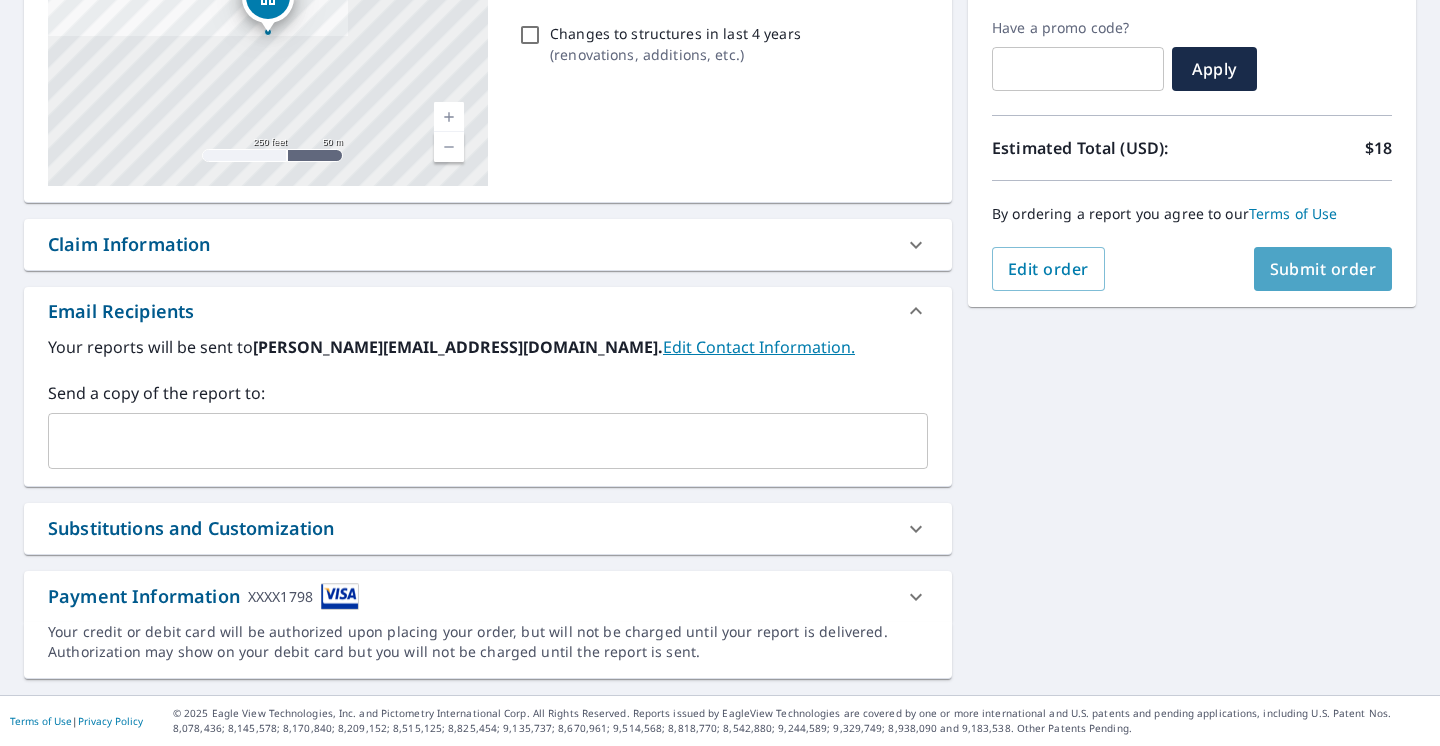 click on "Submit order" at bounding box center [1323, 269] 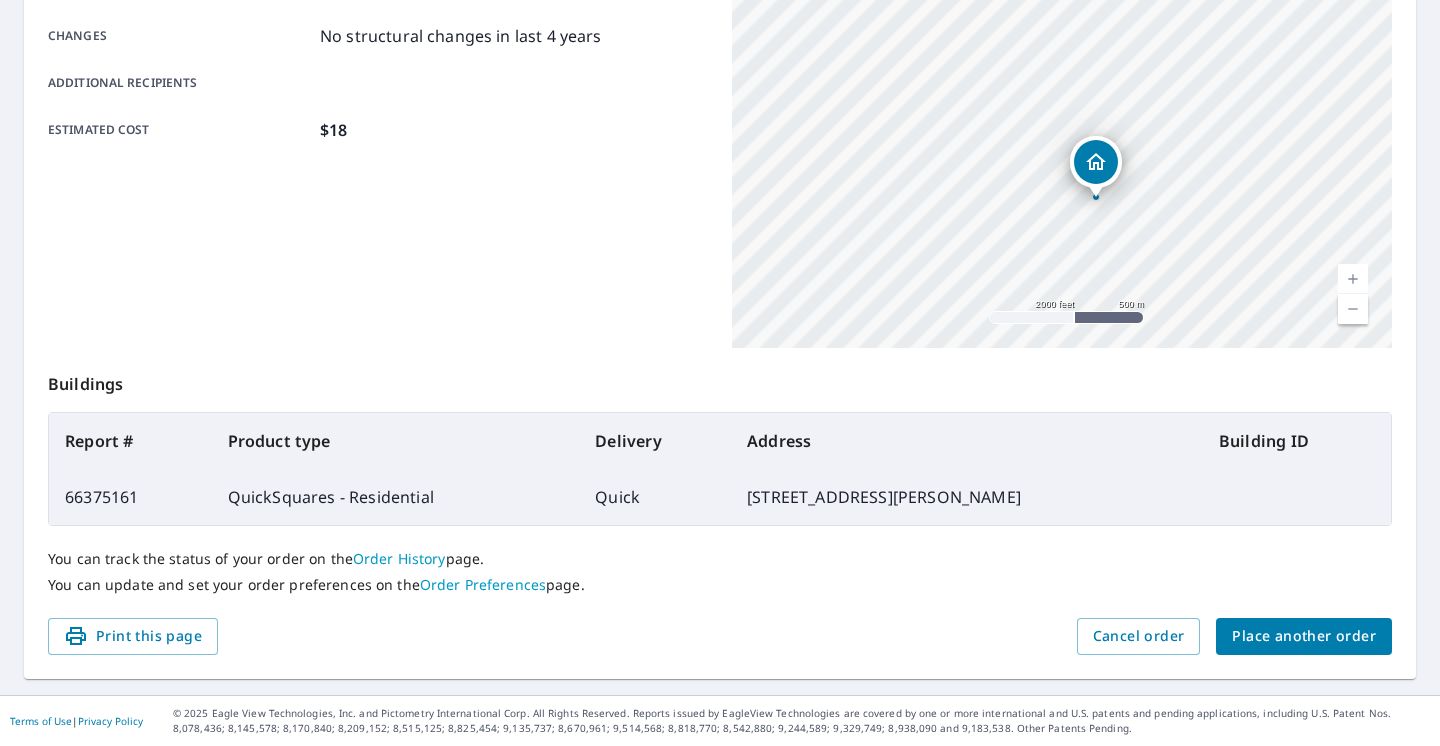 scroll, scrollTop: 430, scrollLeft: 0, axis: vertical 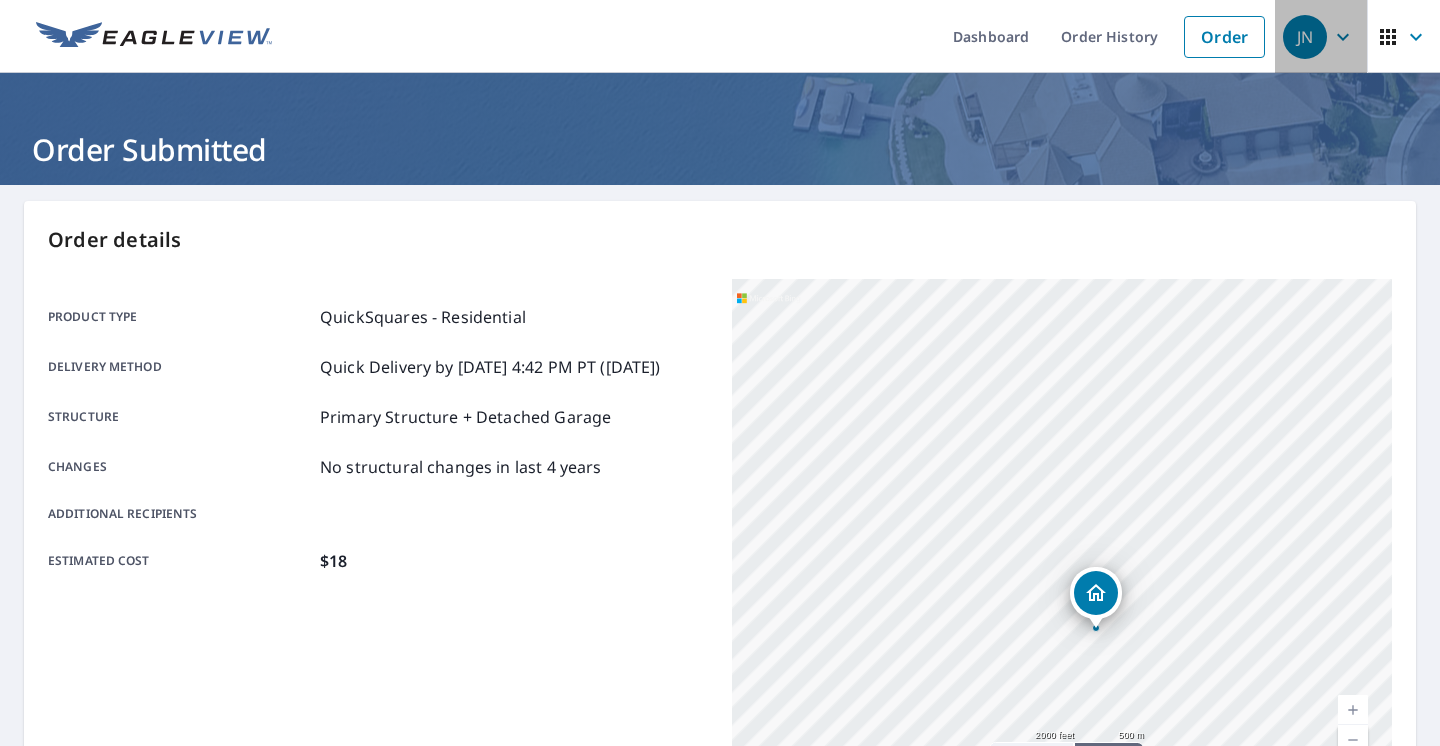 click 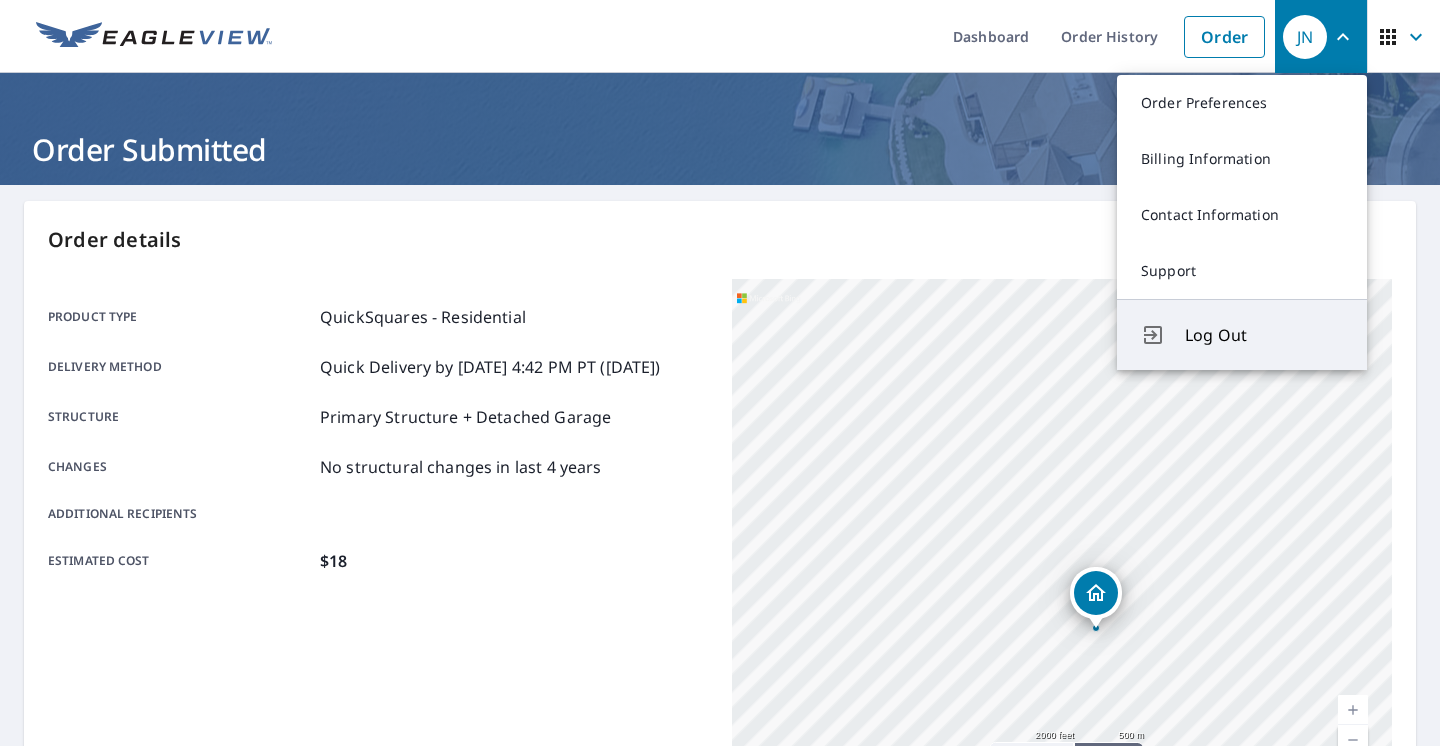 click on "Log Out" at bounding box center [1264, 335] 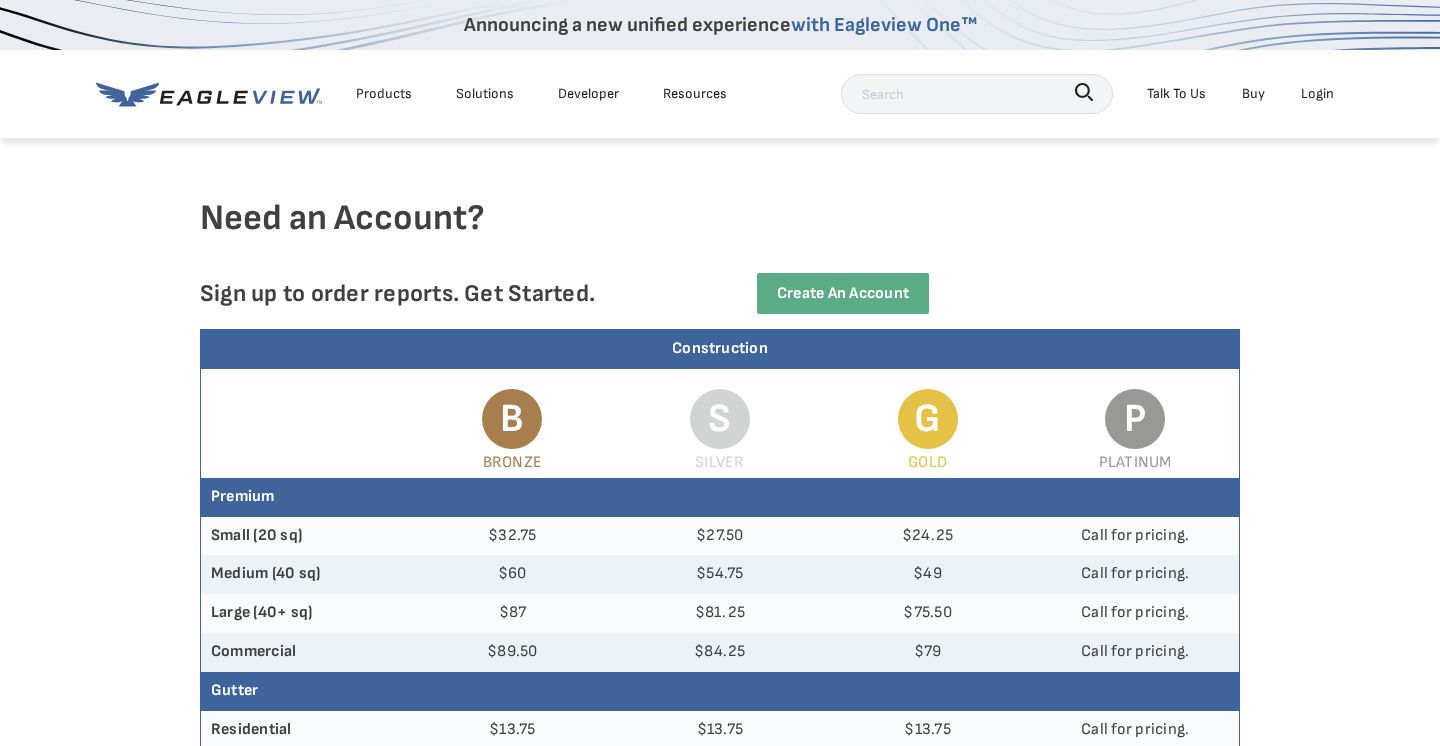 scroll, scrollTop: 0, scrollLeft: 0, axis: both 